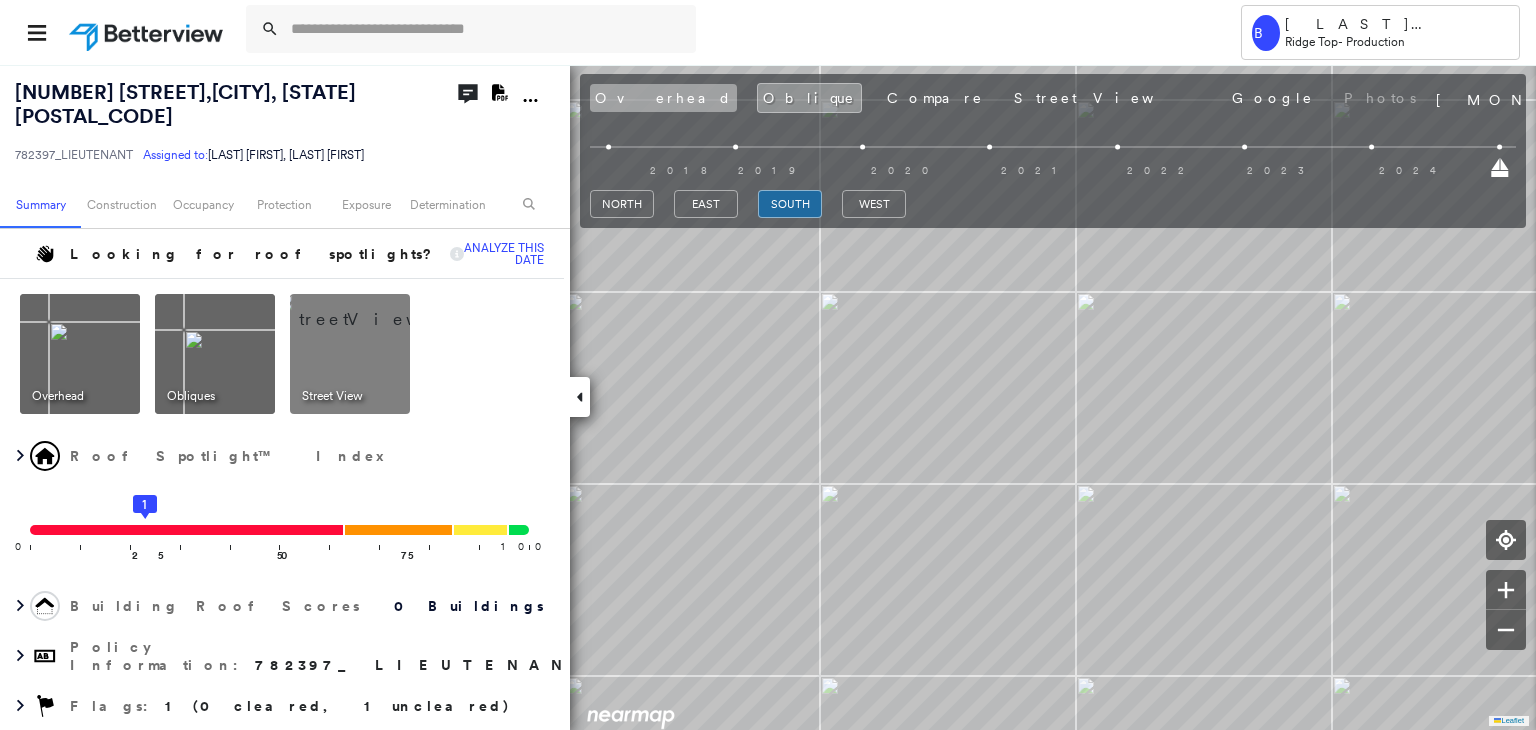 scroll, scrollTop: 0, scrollLeft: 0, axis: both 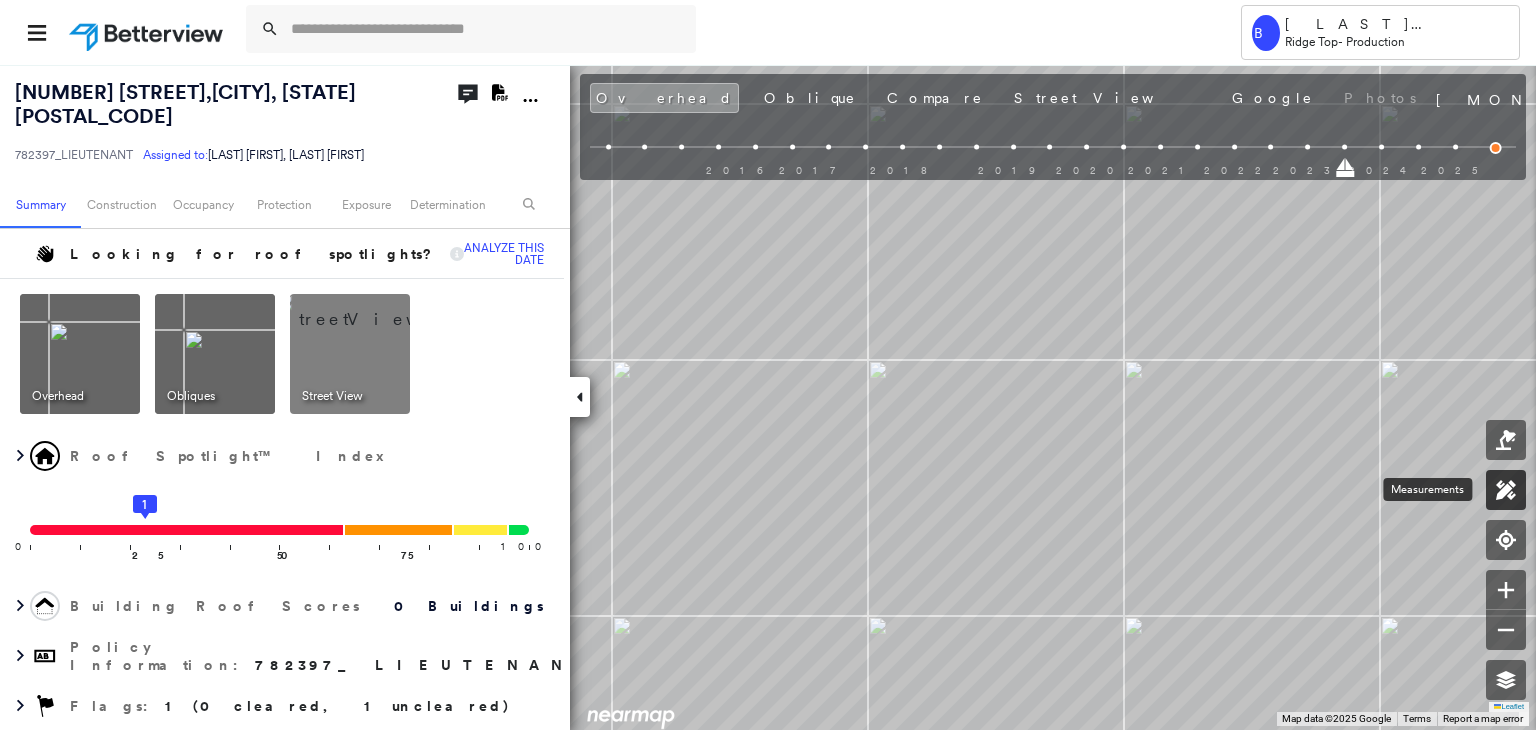 click at bounding box center (1506, 490) 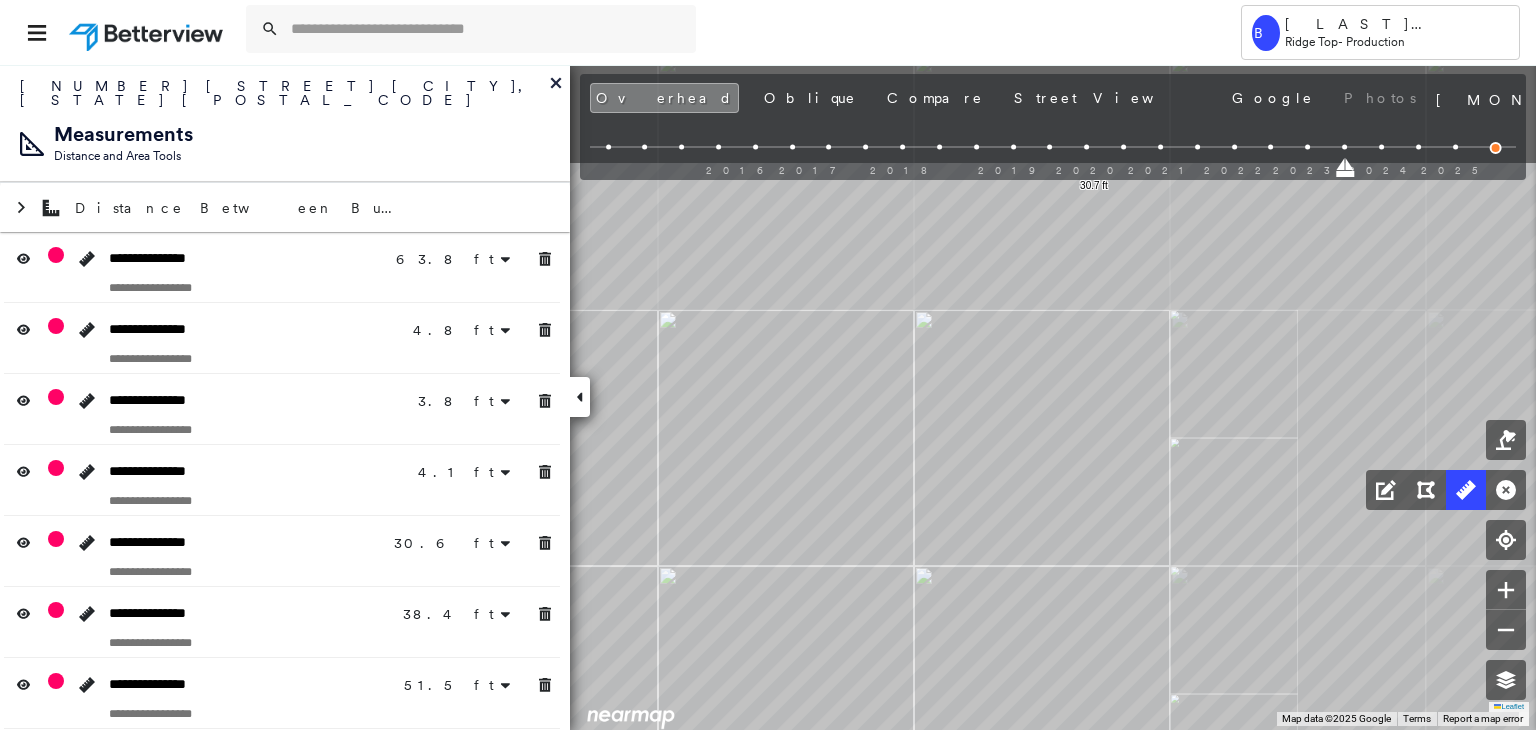 drag, startPoint x: 972, startPoint y: 418, endPoint x: 975, endPoint y: 440, distance: 22.203604 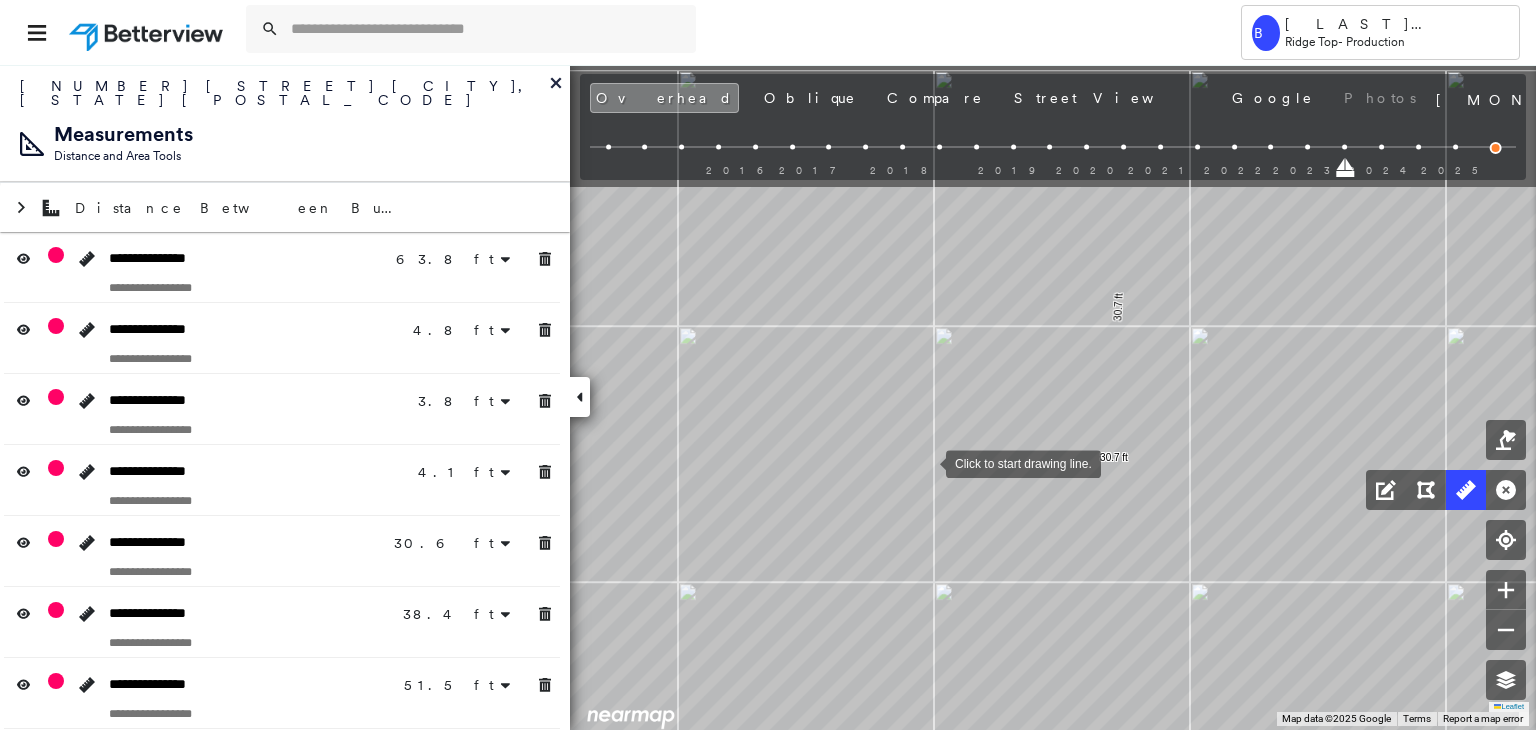 drag, startPoint x: 922, startPoint y: 409, endPoint x: 926, endPoint y: 462, distance: 53.15073 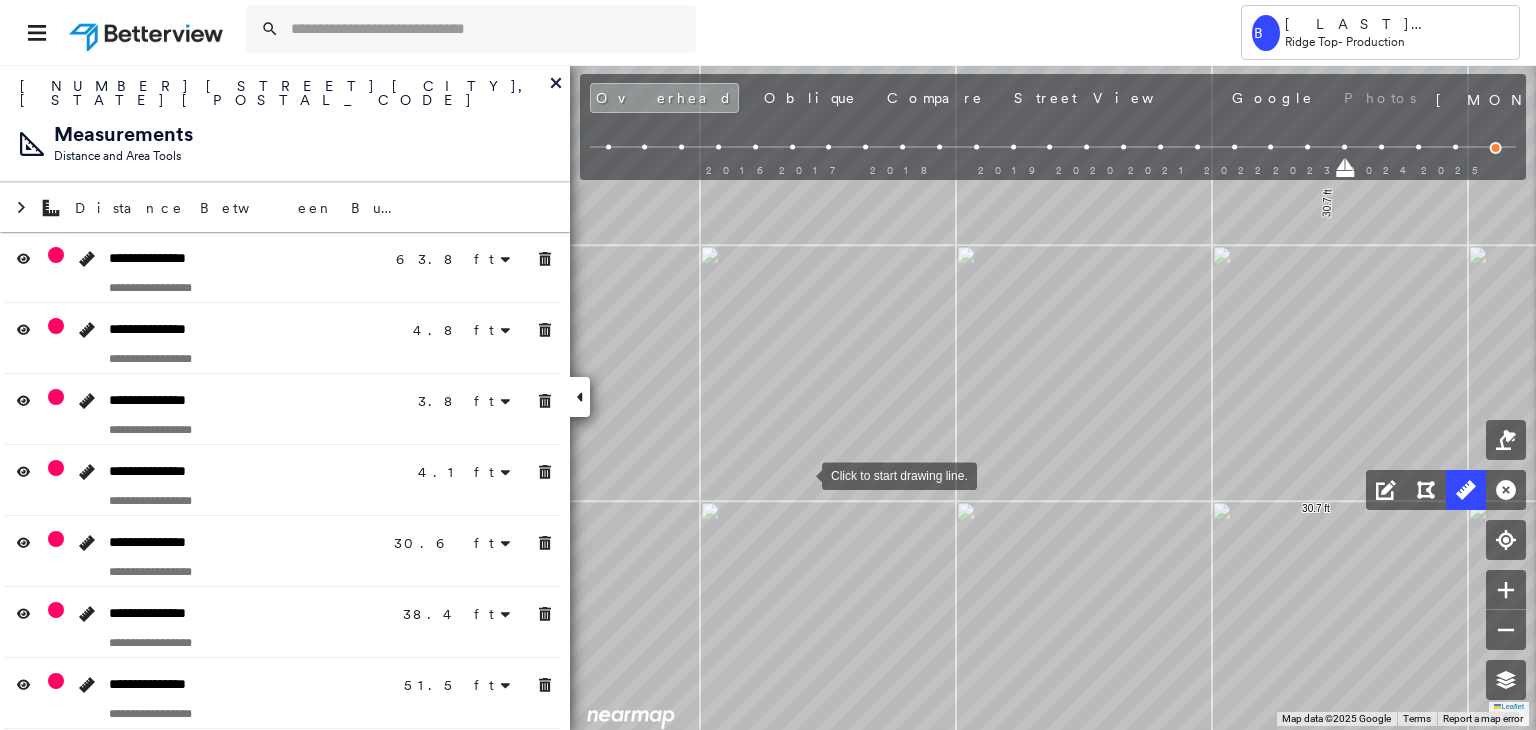 click at bounding box center [802, 474] 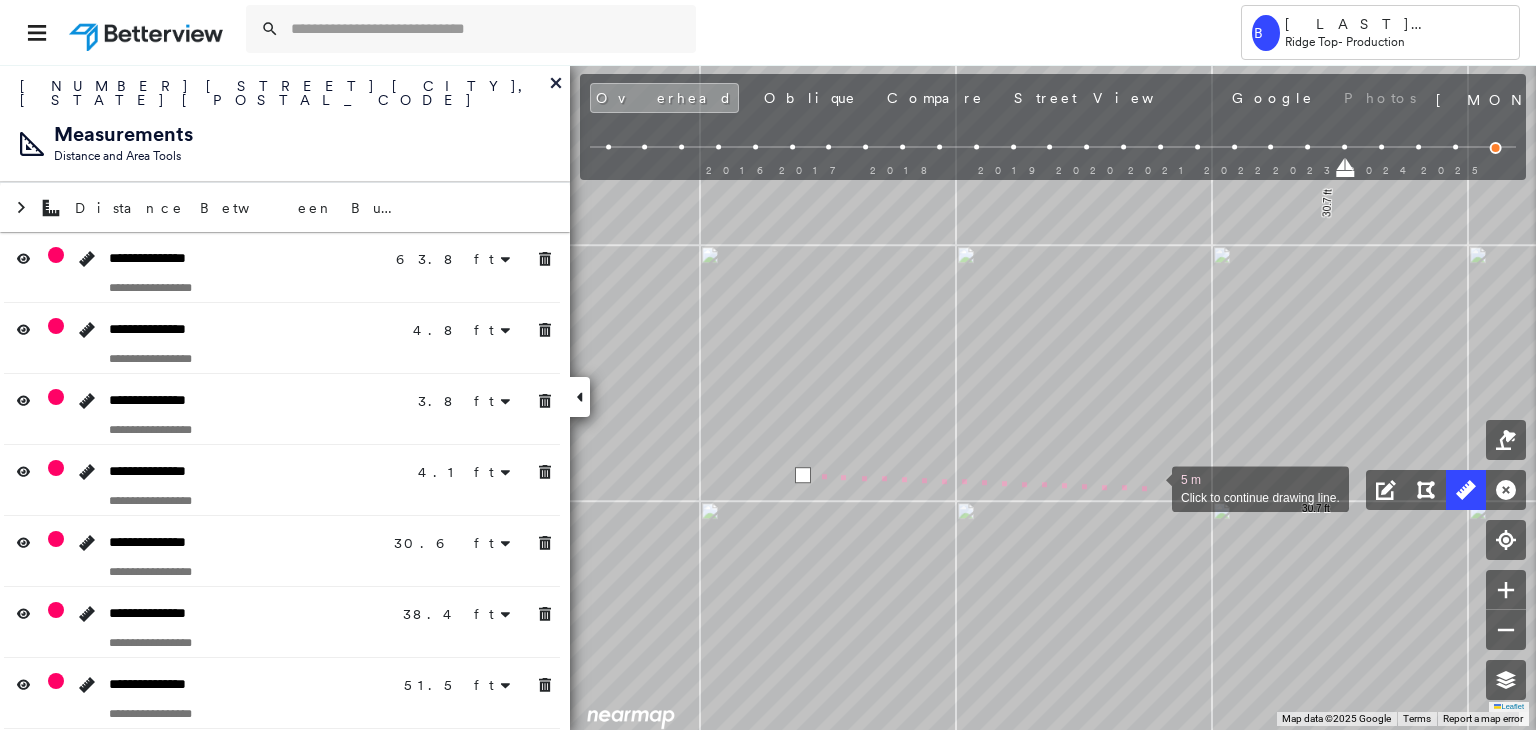 click at bounding box center (1152, 487) 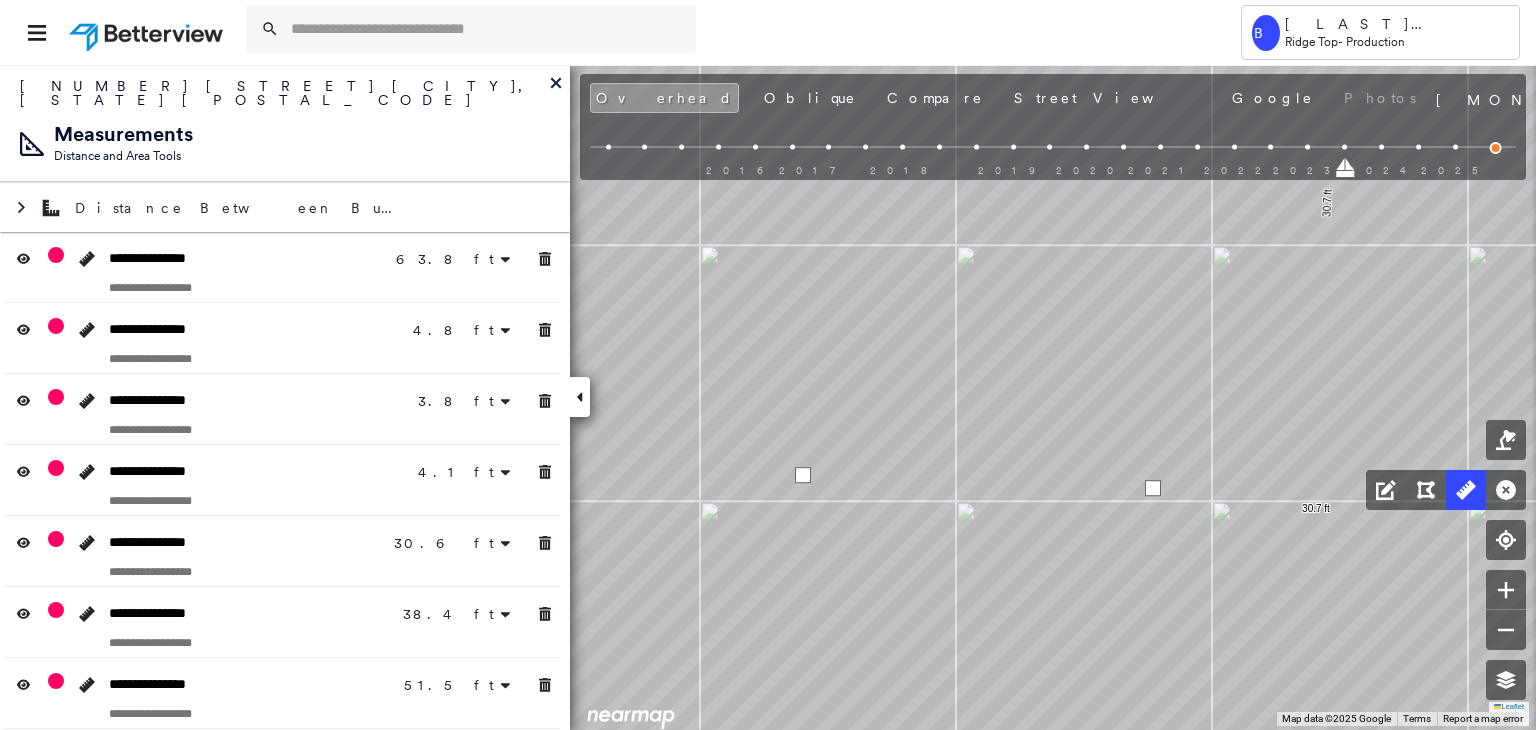 click at bounding box center [1153, 488] 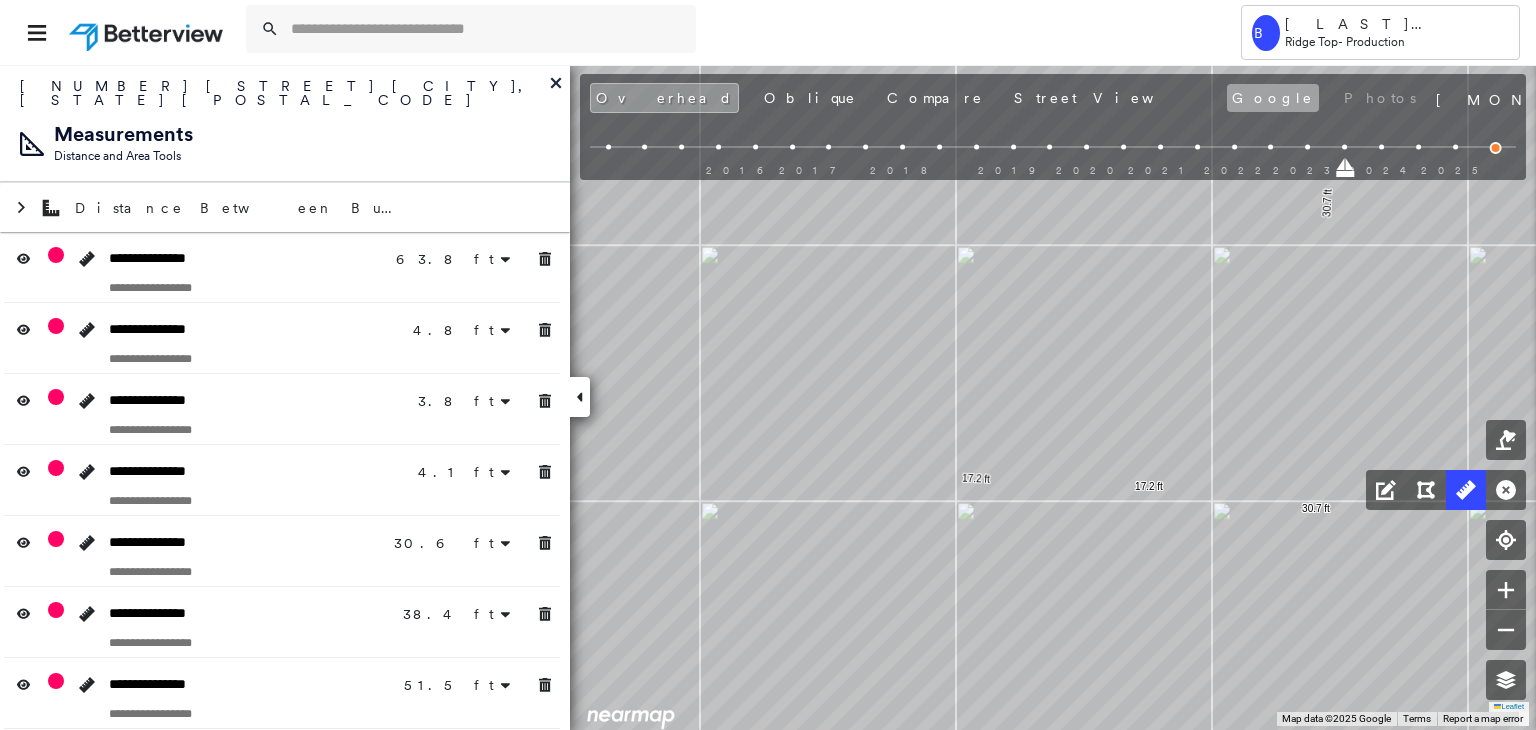 click on "Google" at bounding box center (1273, 98) 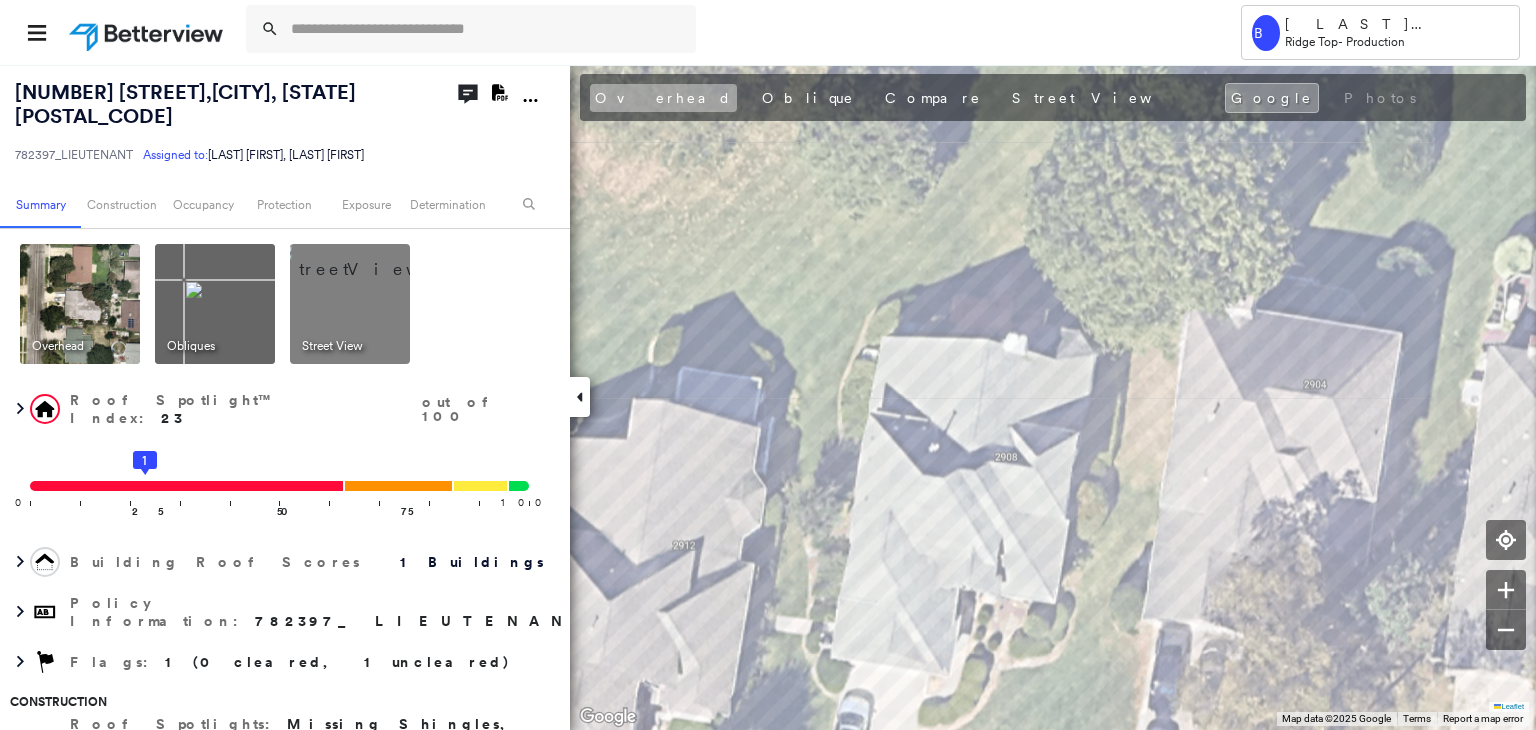 click on "Overhead" at bounding box center (663, 98) 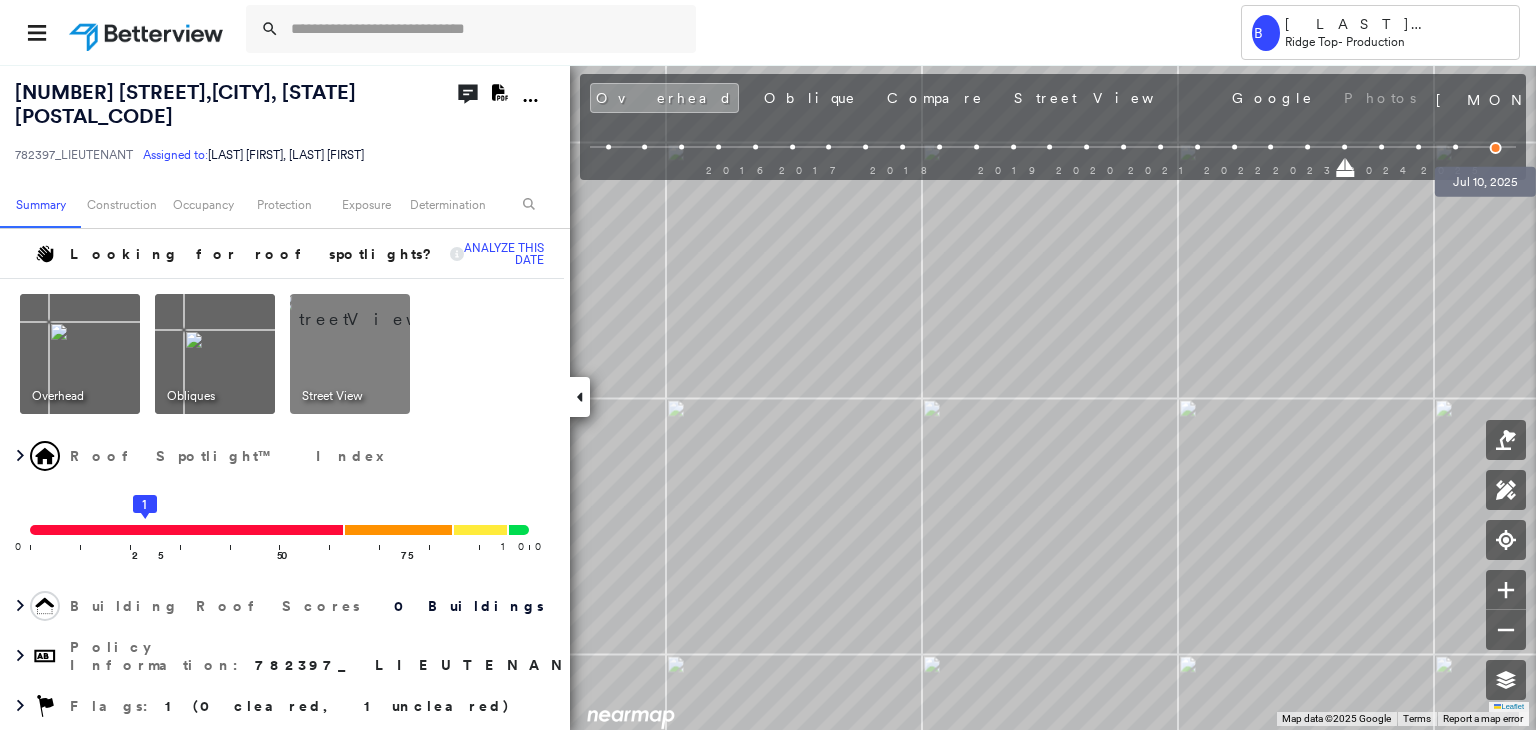 click at bounding box center [1496, 148] 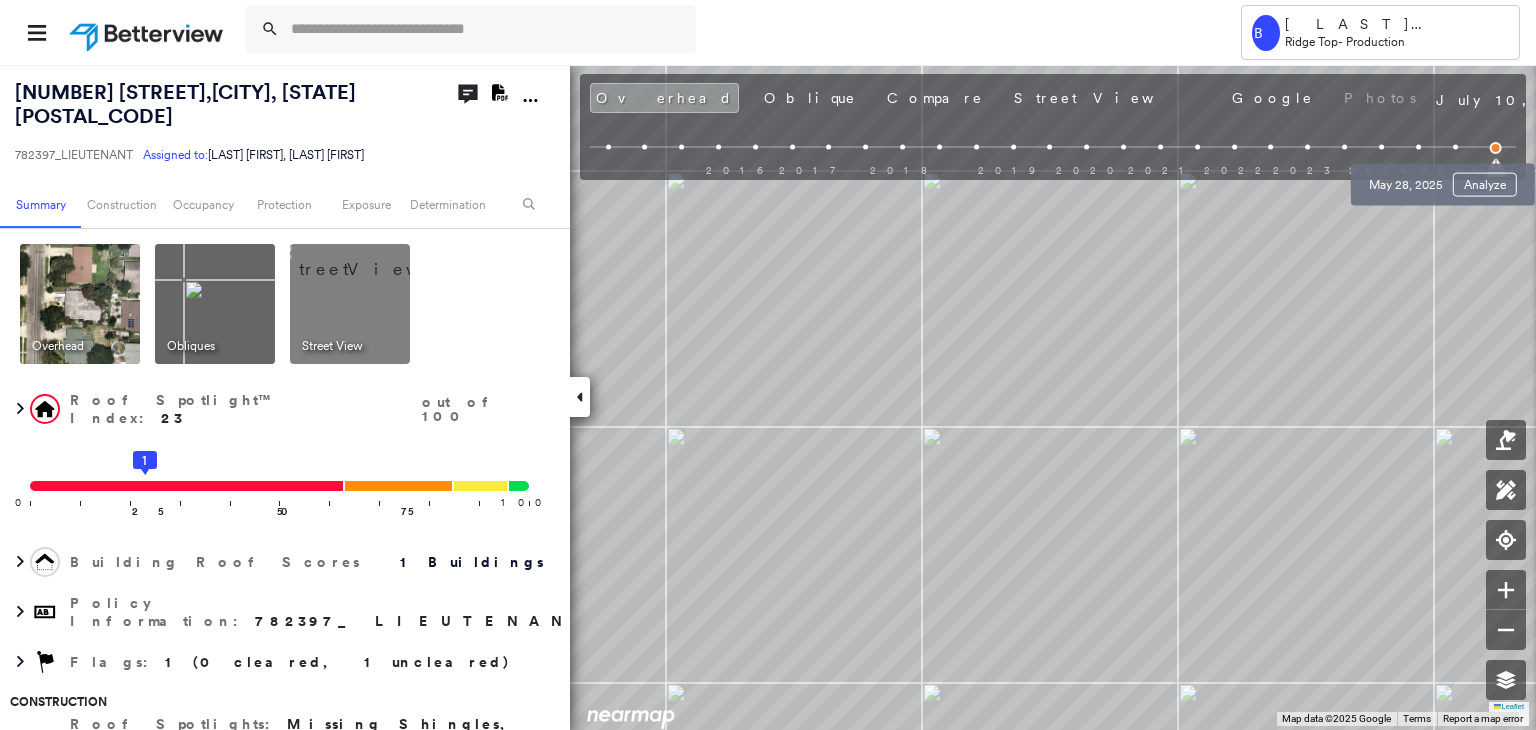 click at bounding box center [1455, 147] 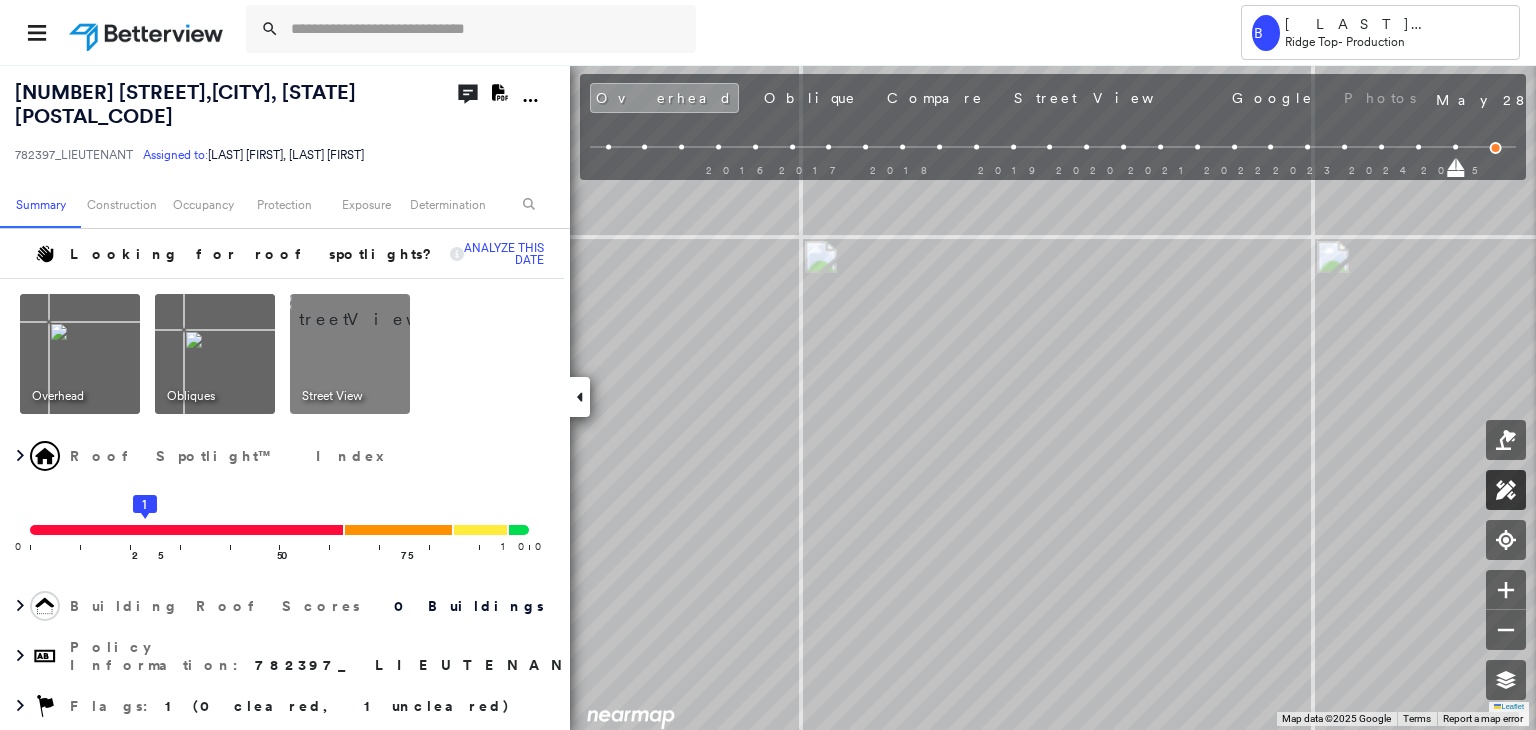 click 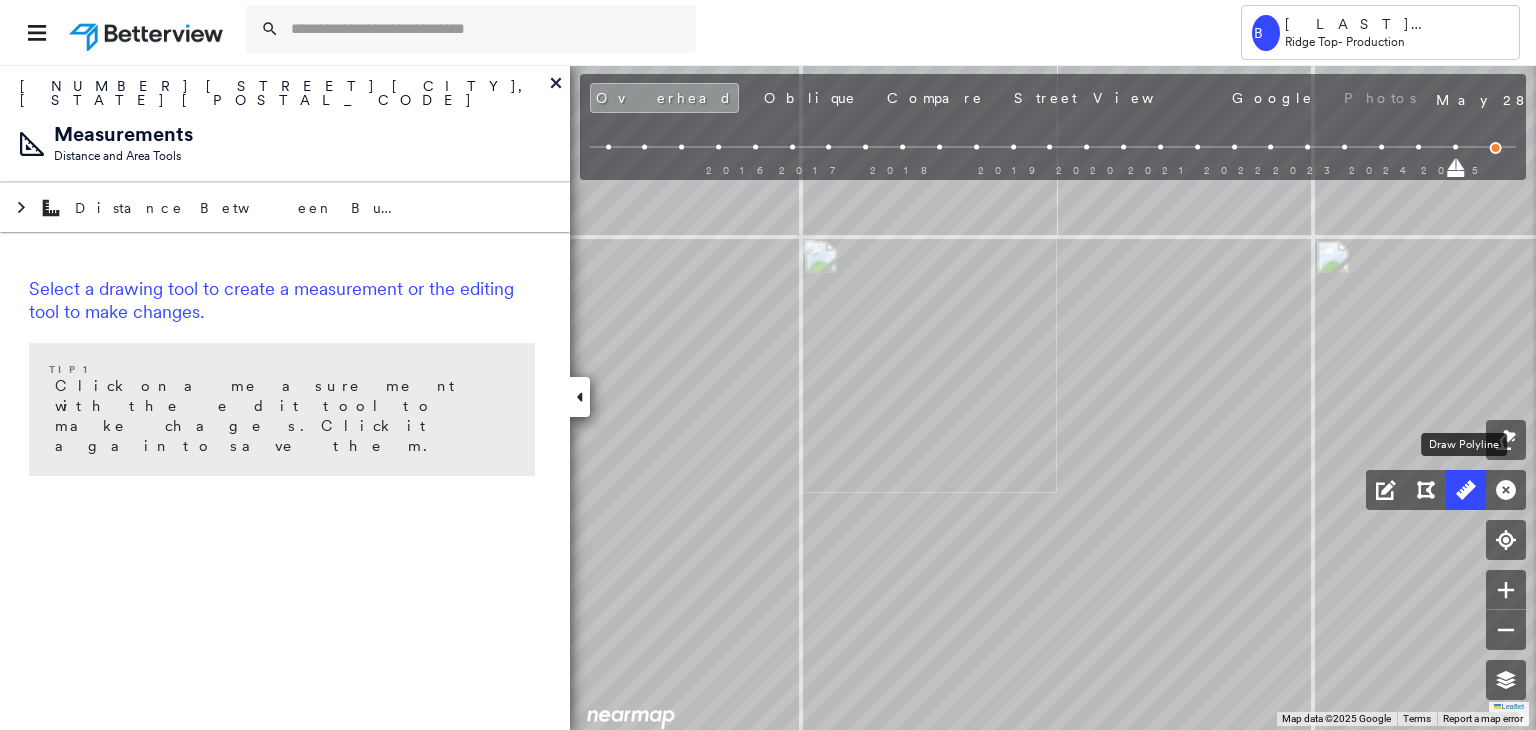 click 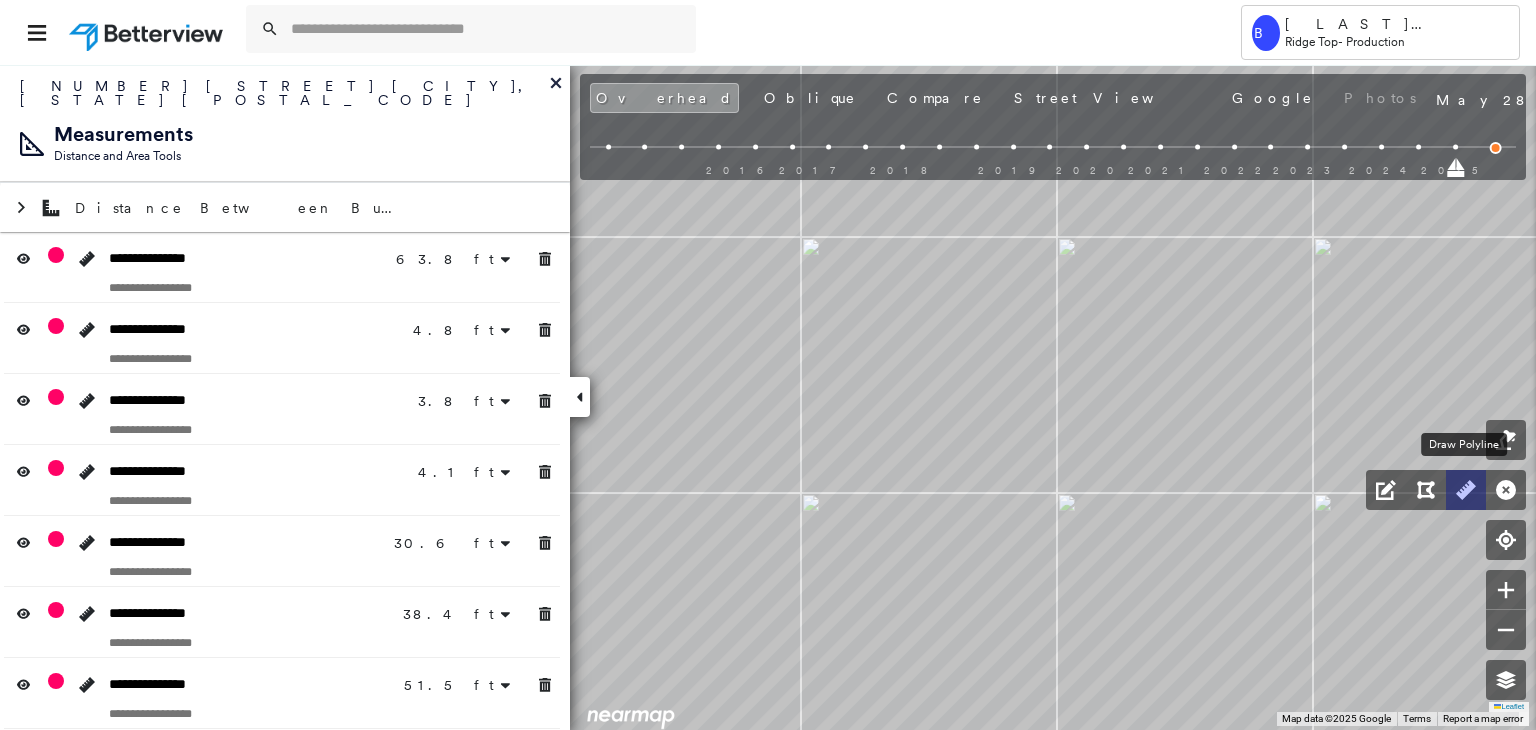click 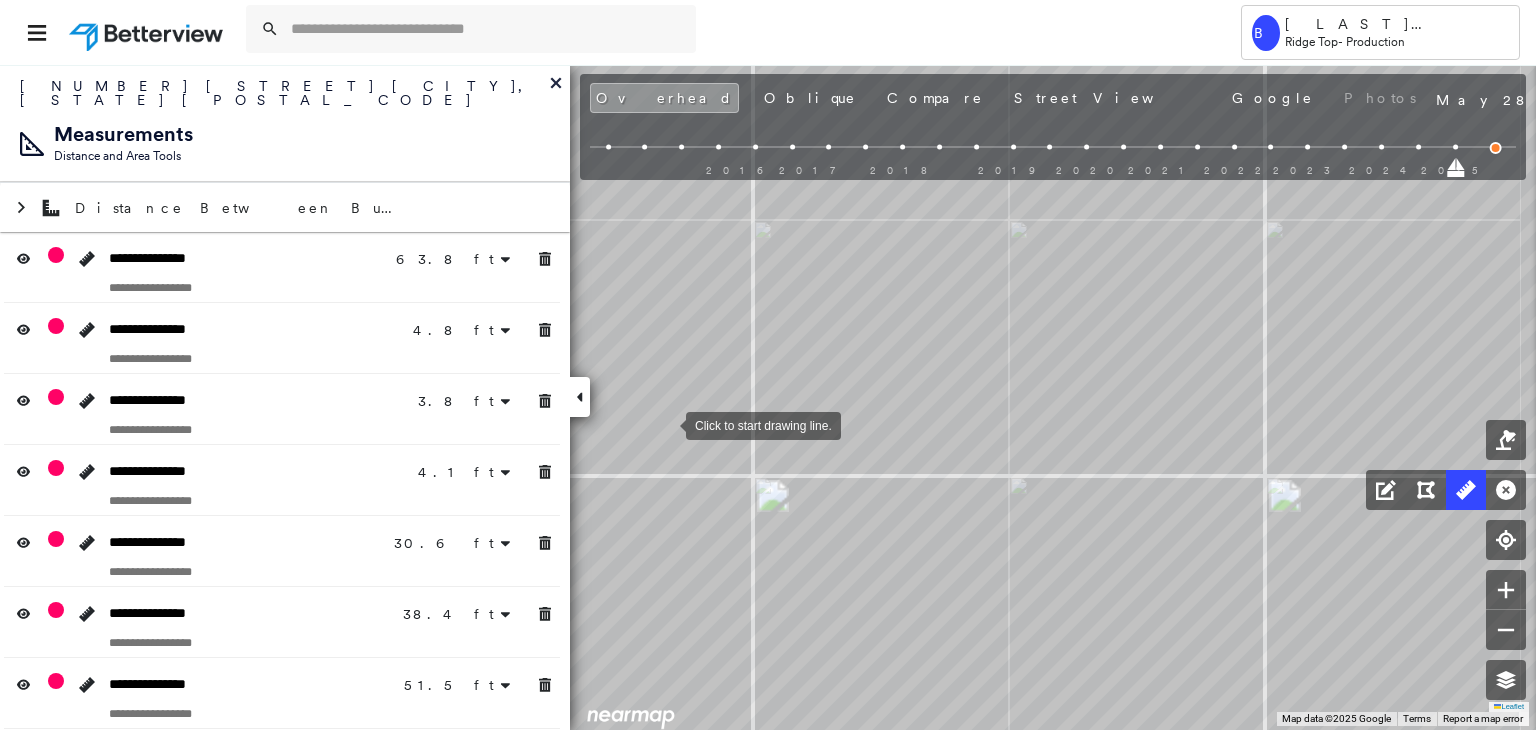 drag, startPoint x: 747, startPoint y: 458, endPoint x: 655, endPoint y: 415, distance: 101.55294 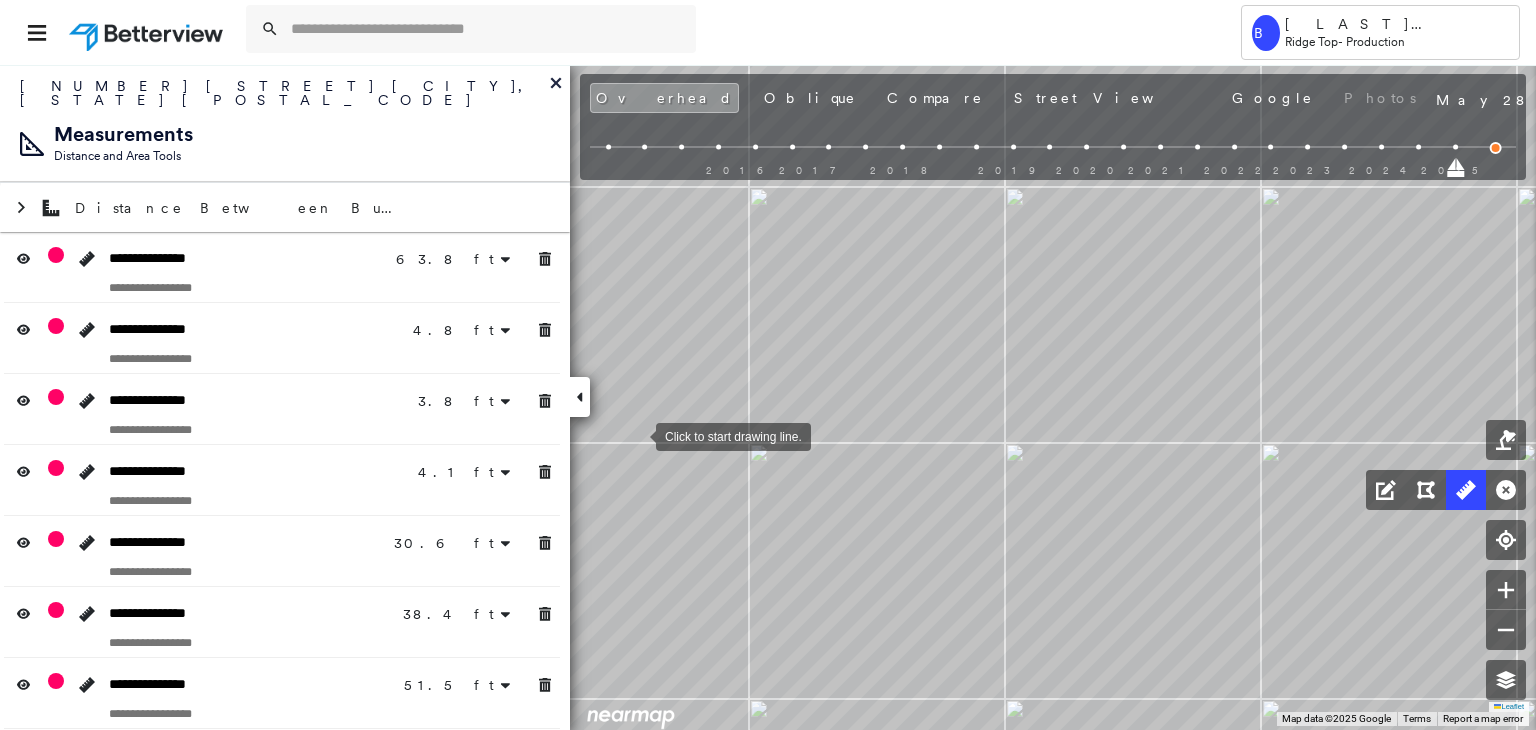 click at bounding box center [636, 435] 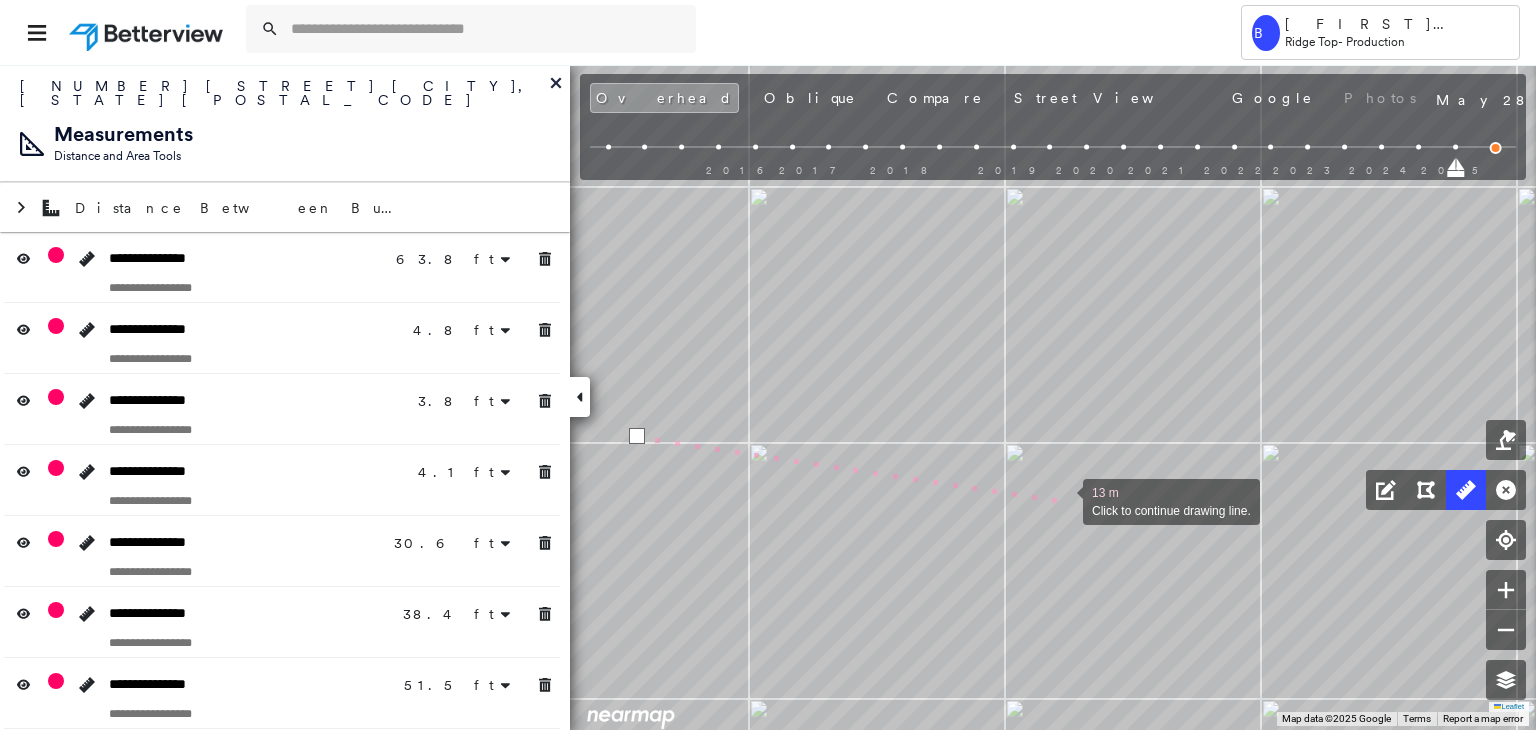 scroll, scrollTop: 0, scrollLeft: 0, axis: both 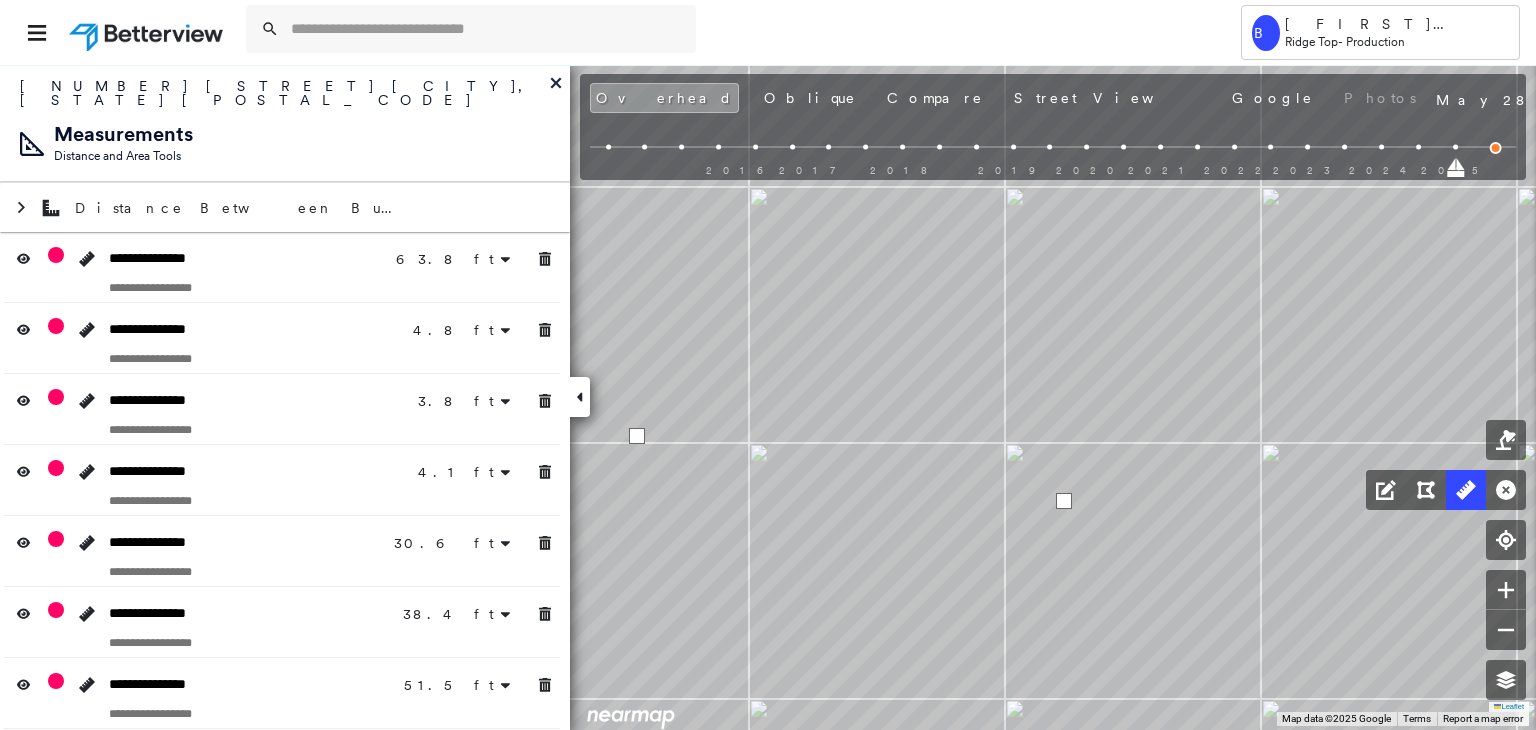 click at bounding box center (1064, 501) 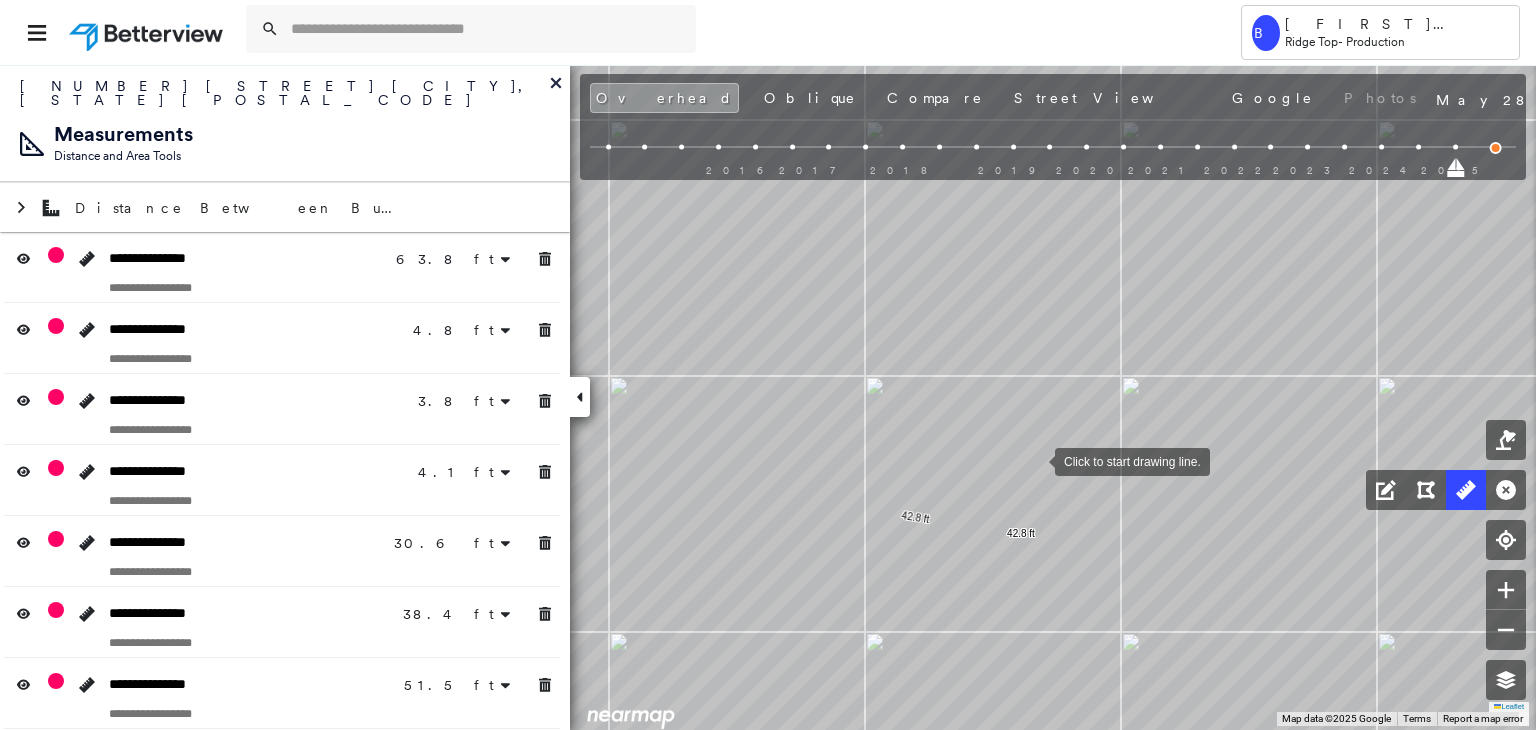drag, startPoint x: 1134, startPoint y: 457, endPoint x: 1033, endPoint y: 461, distance: 101.07918 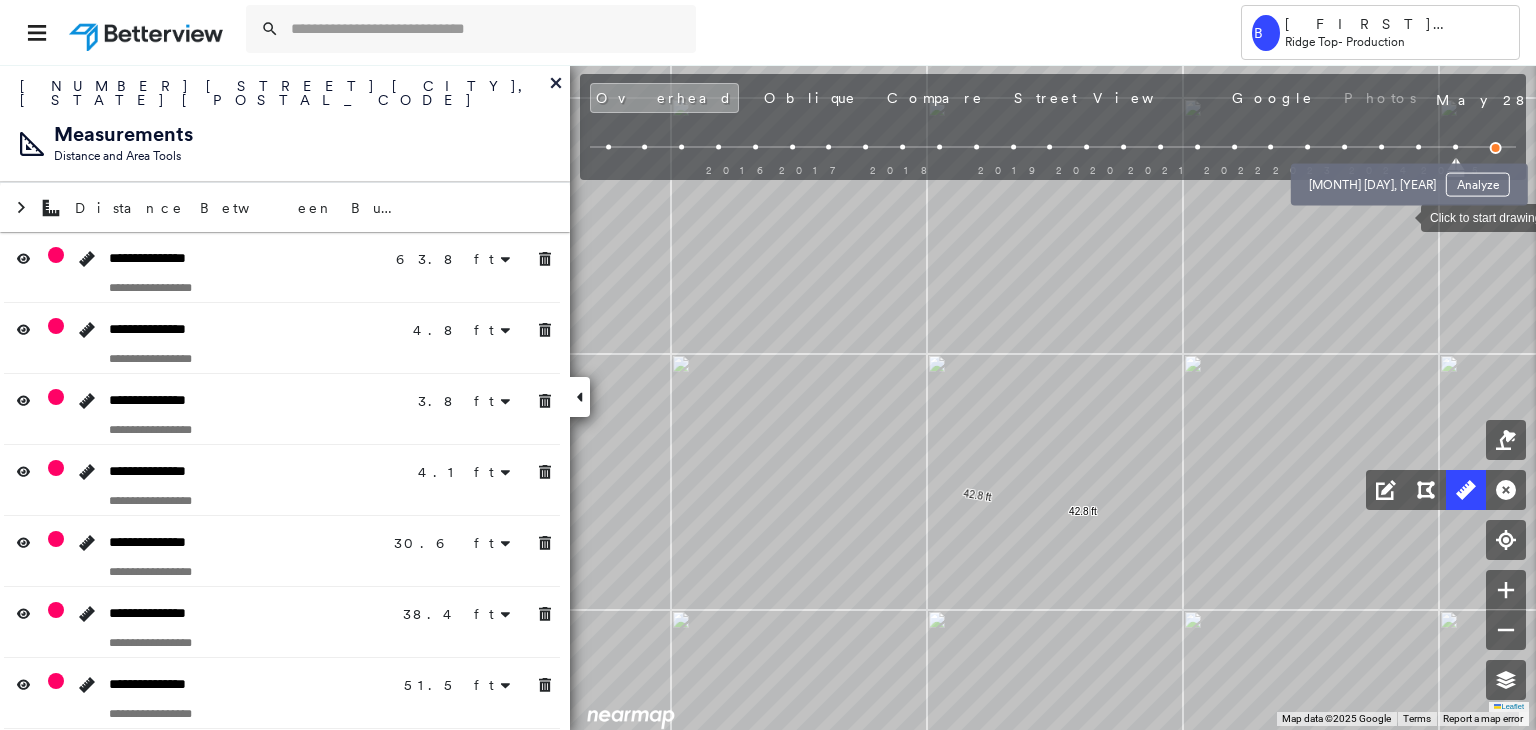 click at bounding box center (1381, 147) 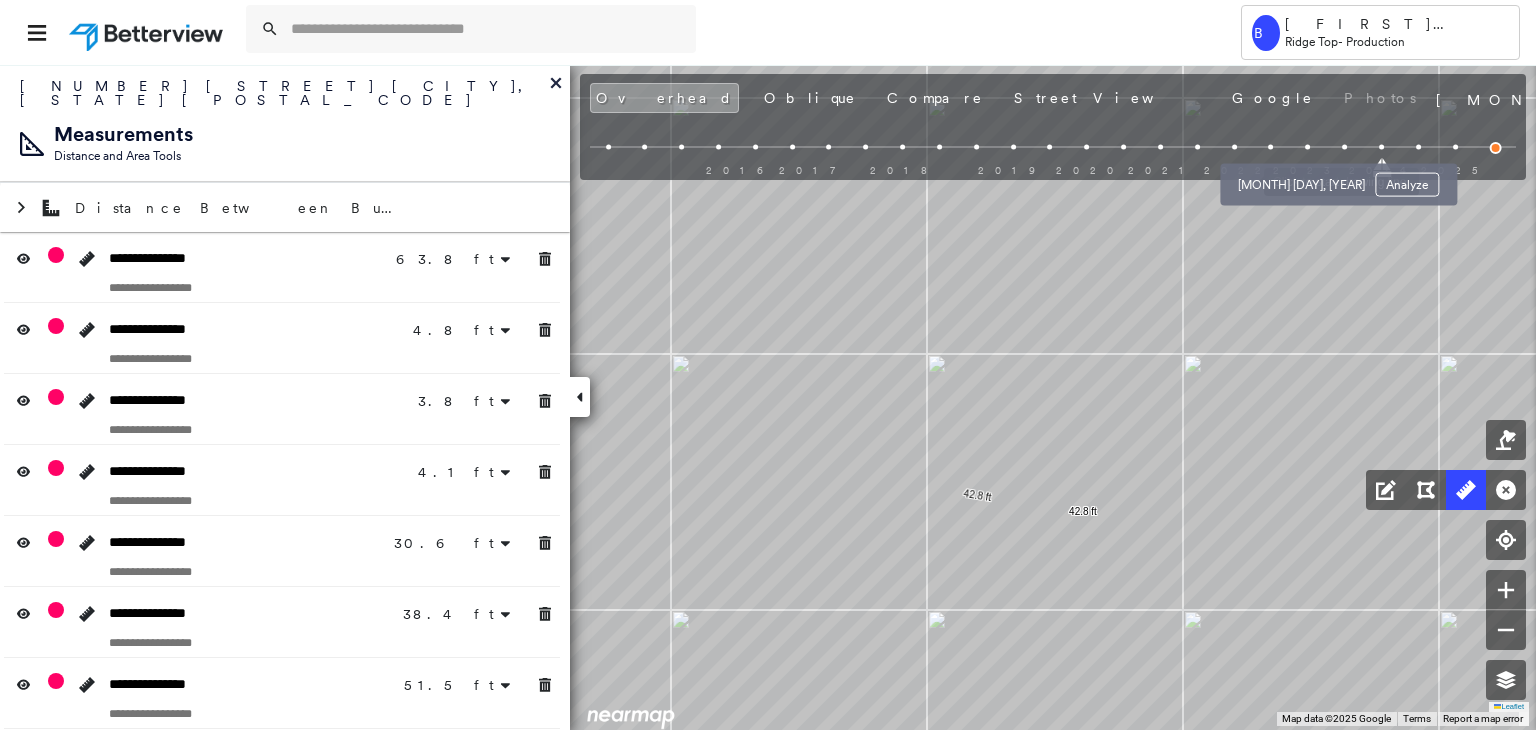 click at bounding box center [1307, 147] 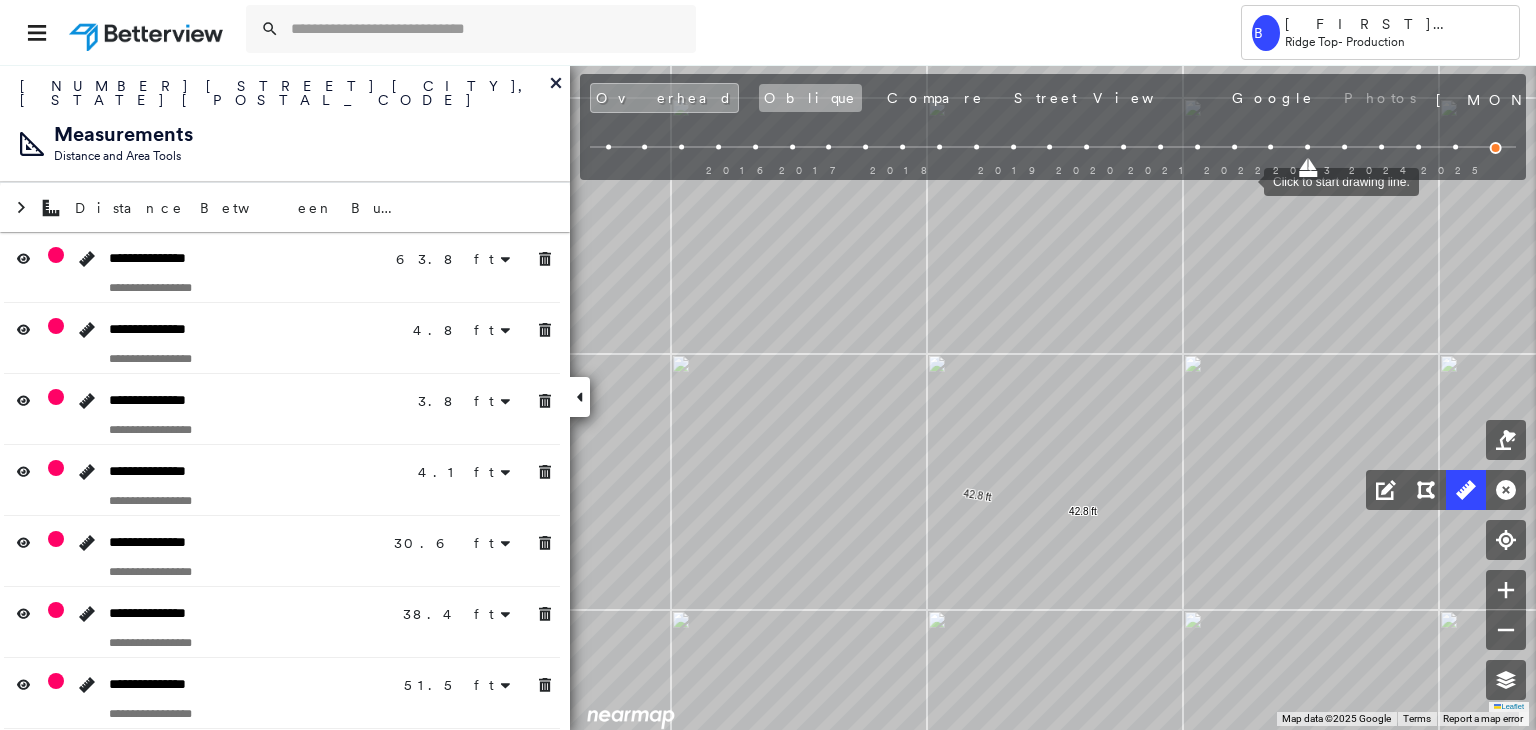 click on "Oblique" at bounding box center (810, 98) 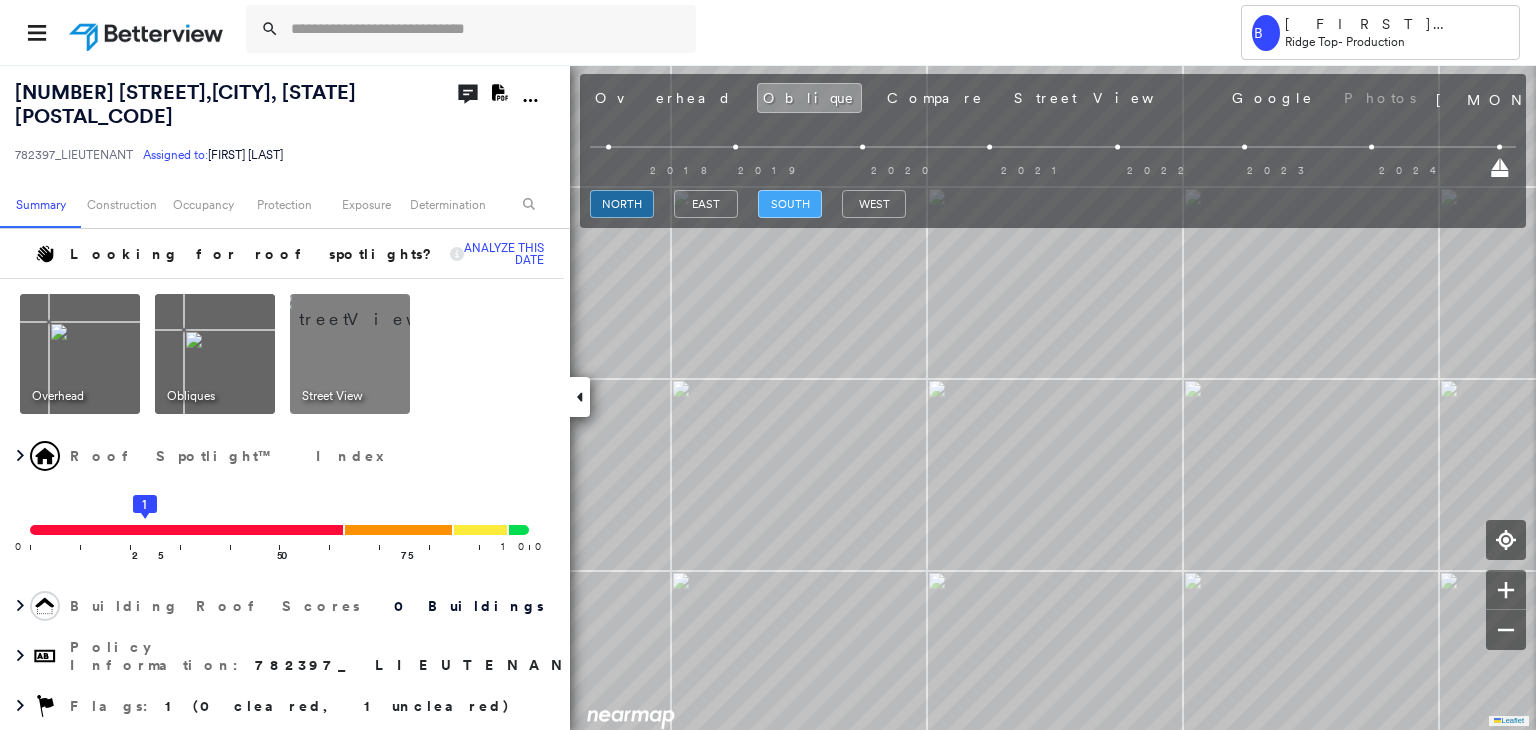 click on "south" at bounding box center [790, 204] 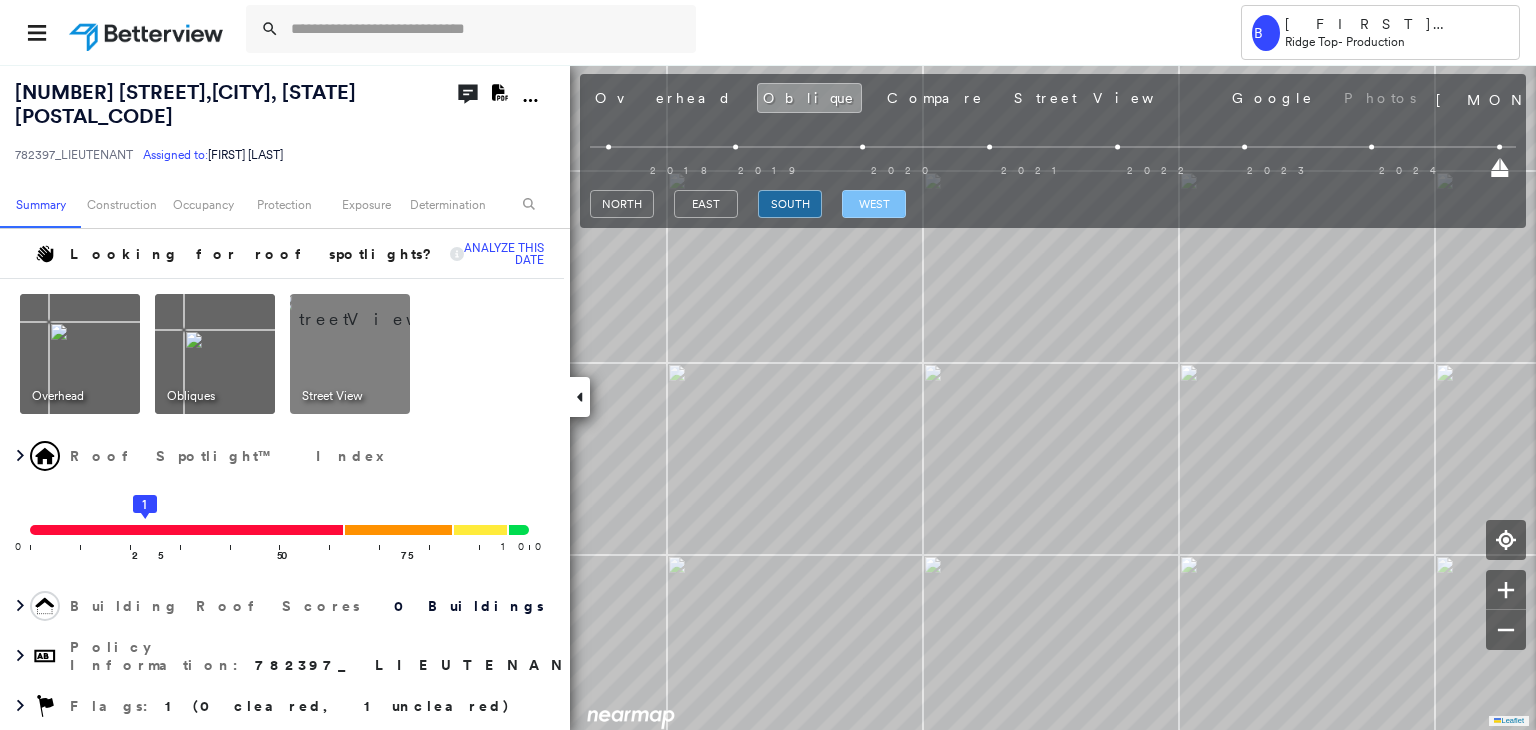 click on "west" at bounding box center (874, 204) 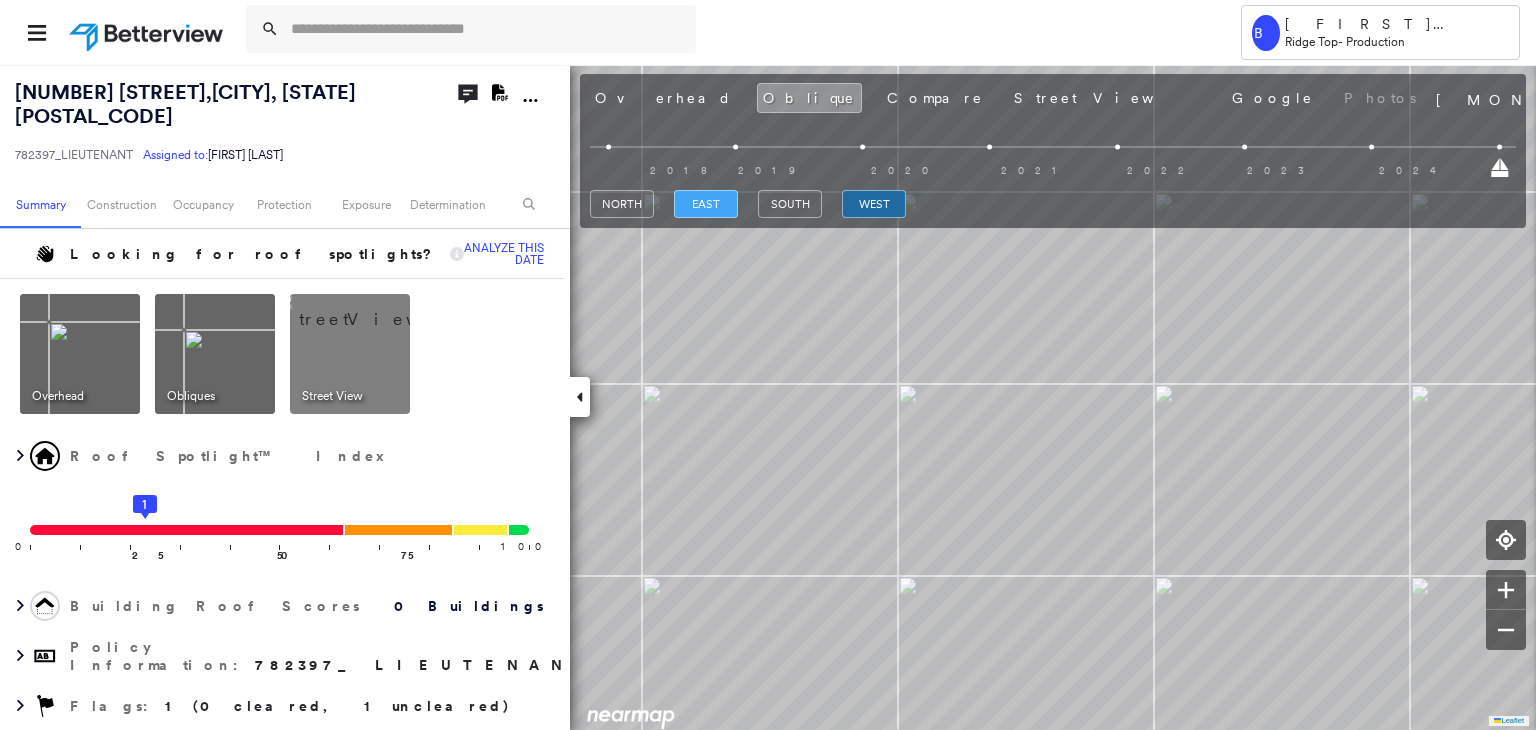 click on "east" at bounding box center [706, 204] 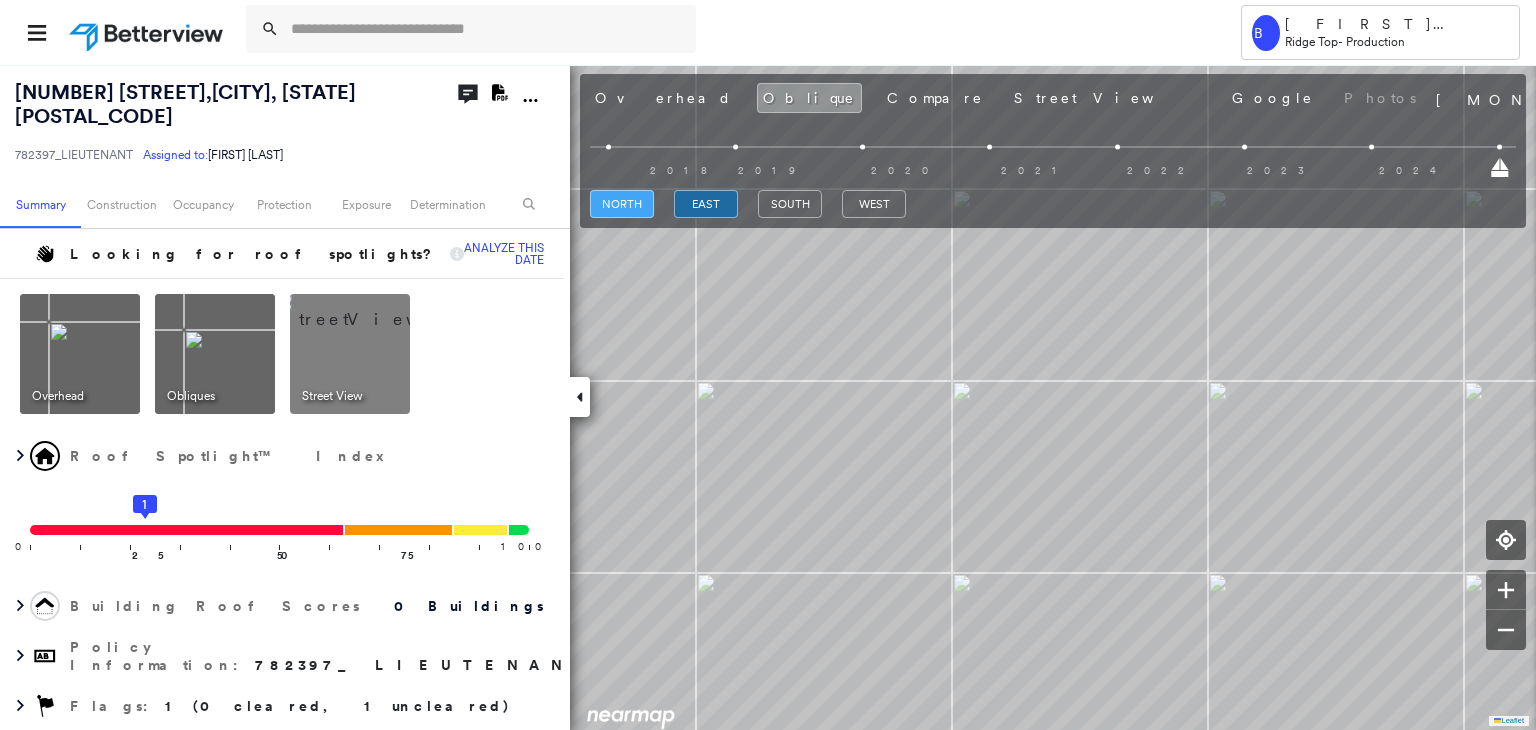 click on "north" at bounding box center (622, 204) 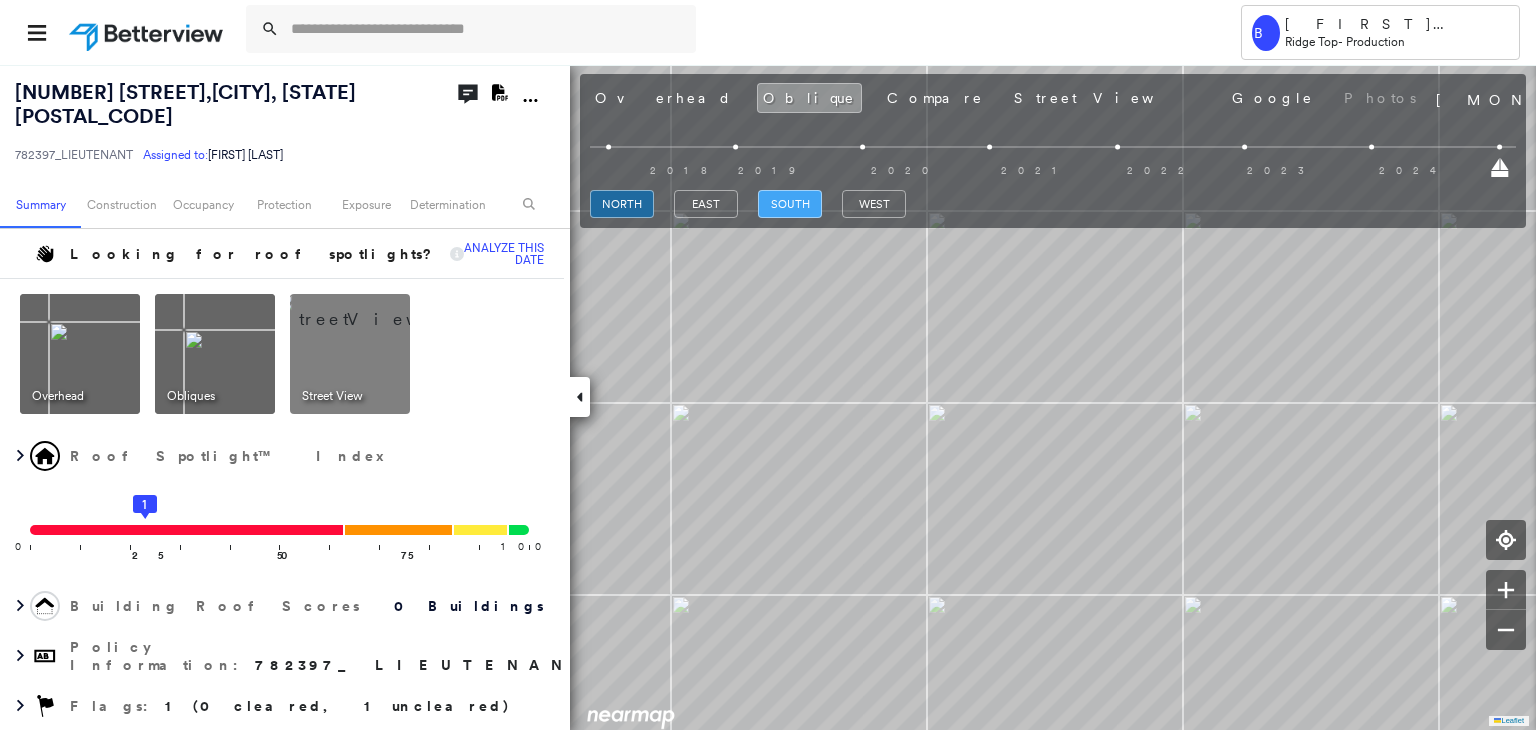 click on "south" at bounding box center (790, 204) 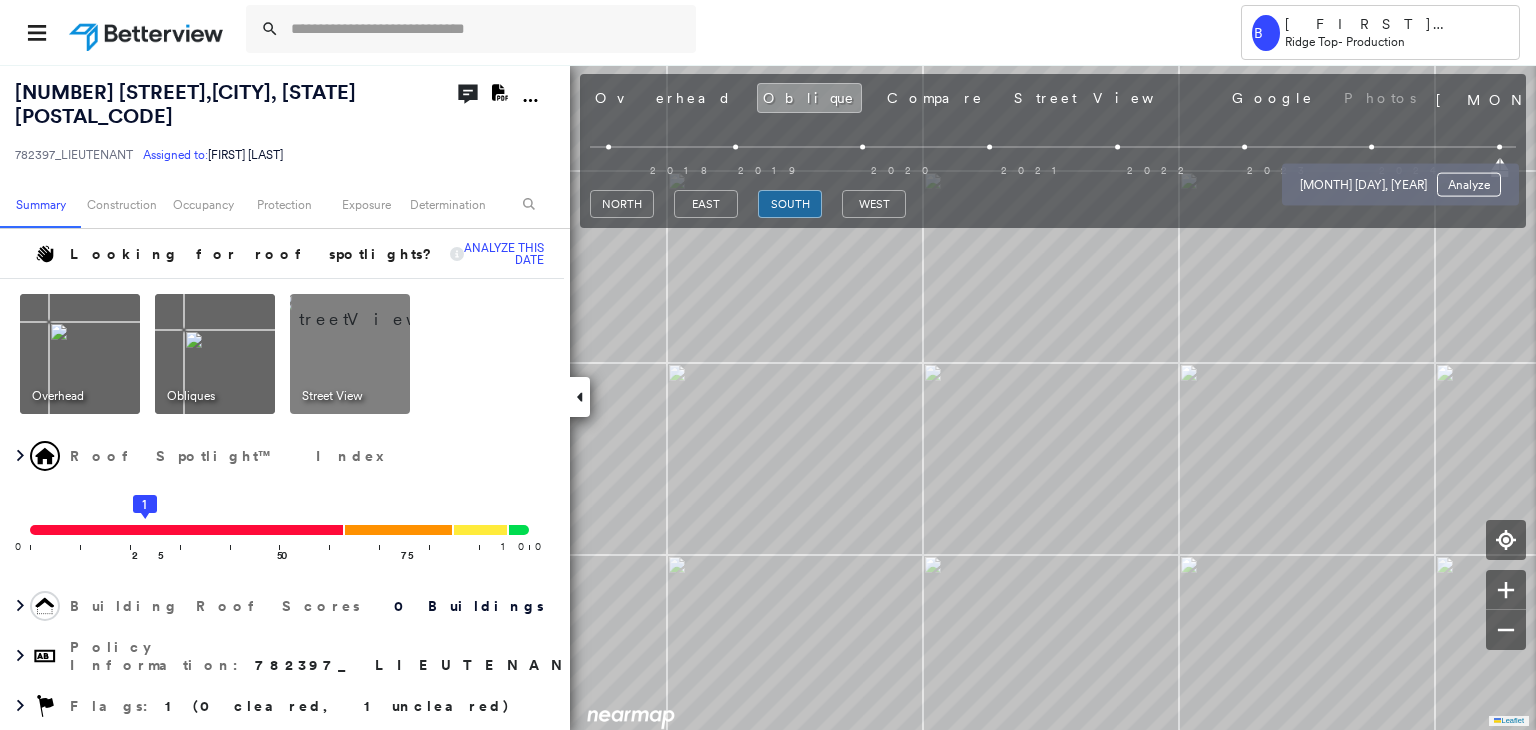 click on "[MONTH] [DAY], [YEAR] Analyze" at bounding box center [1400, 179] 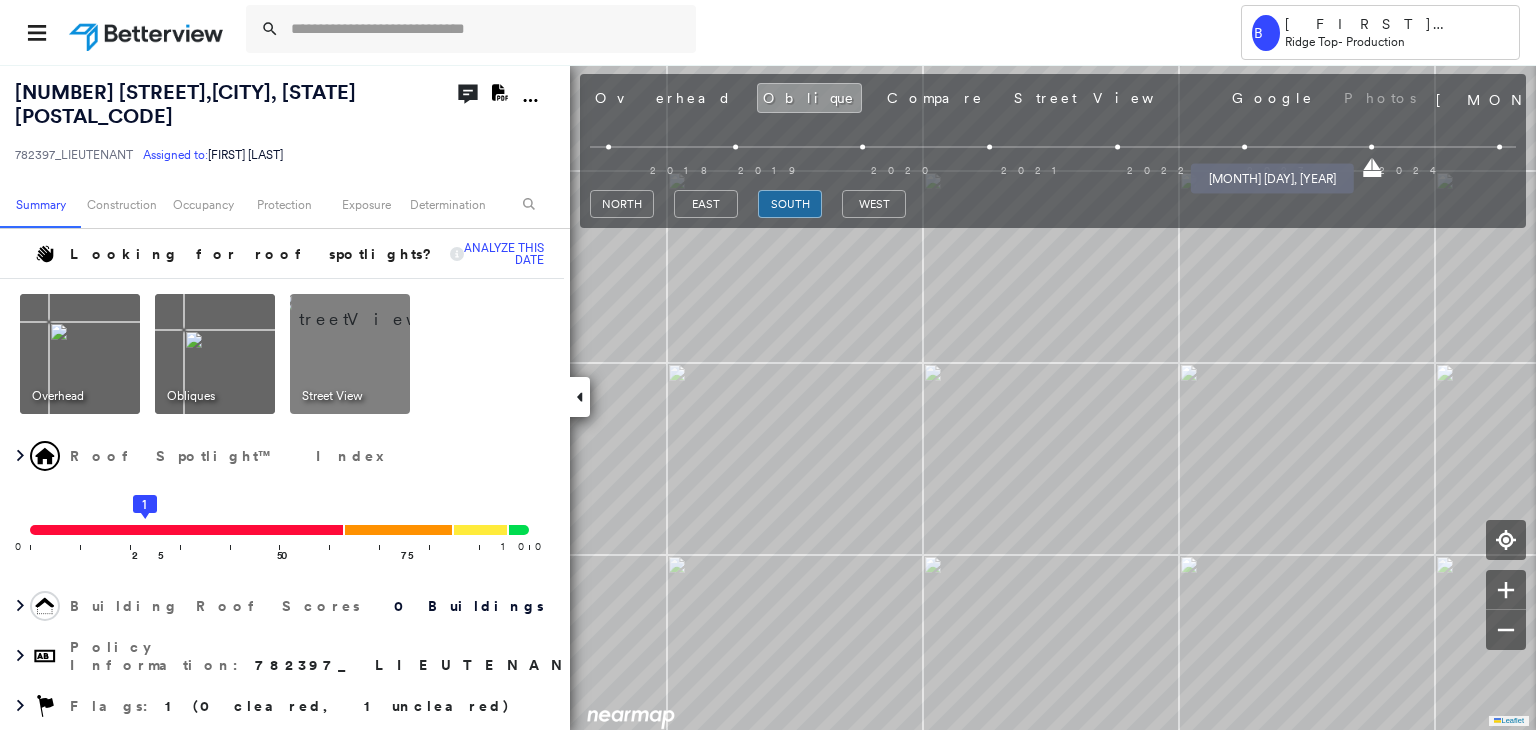 click at bounding box center (1244, 147) 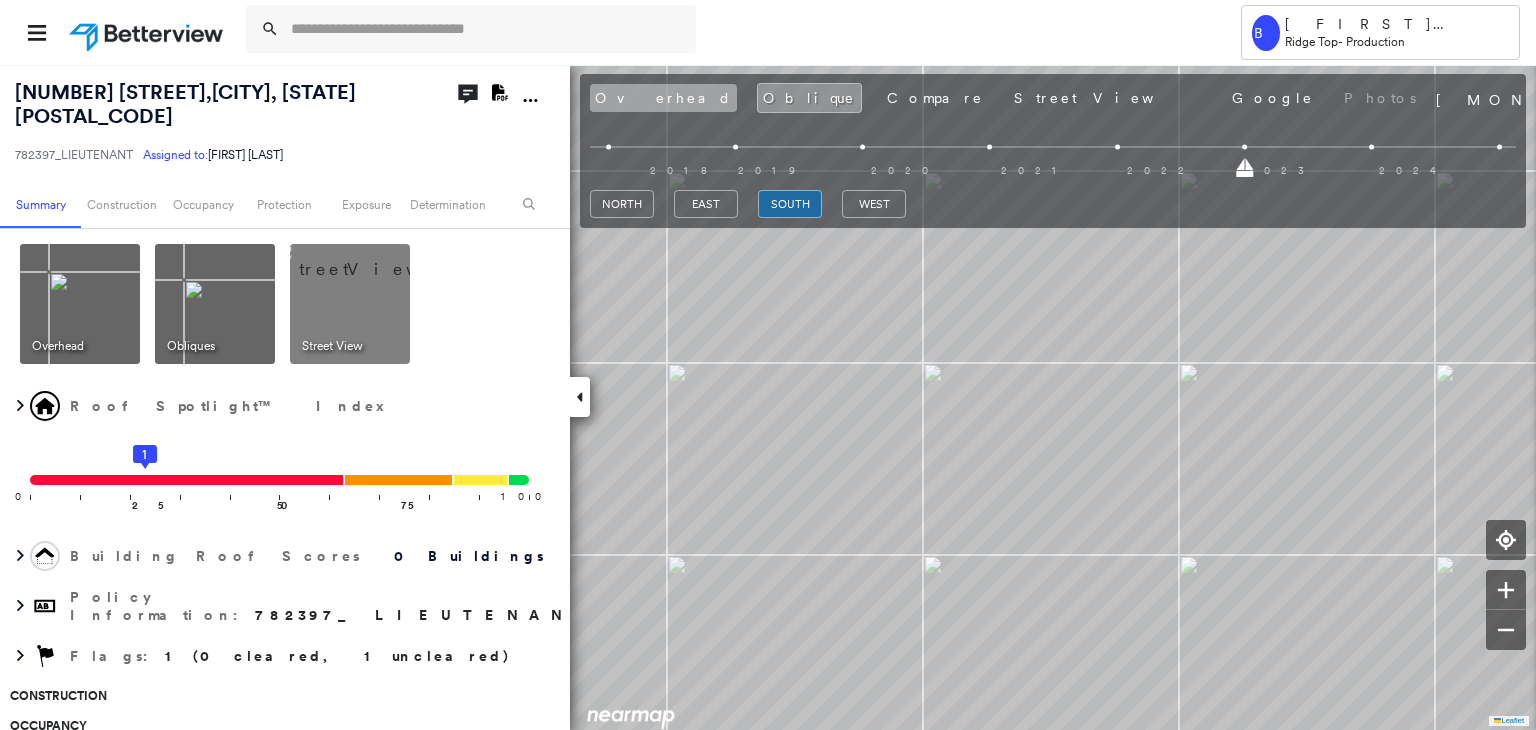 click on "Overhead" at bounding box center [663, 98] 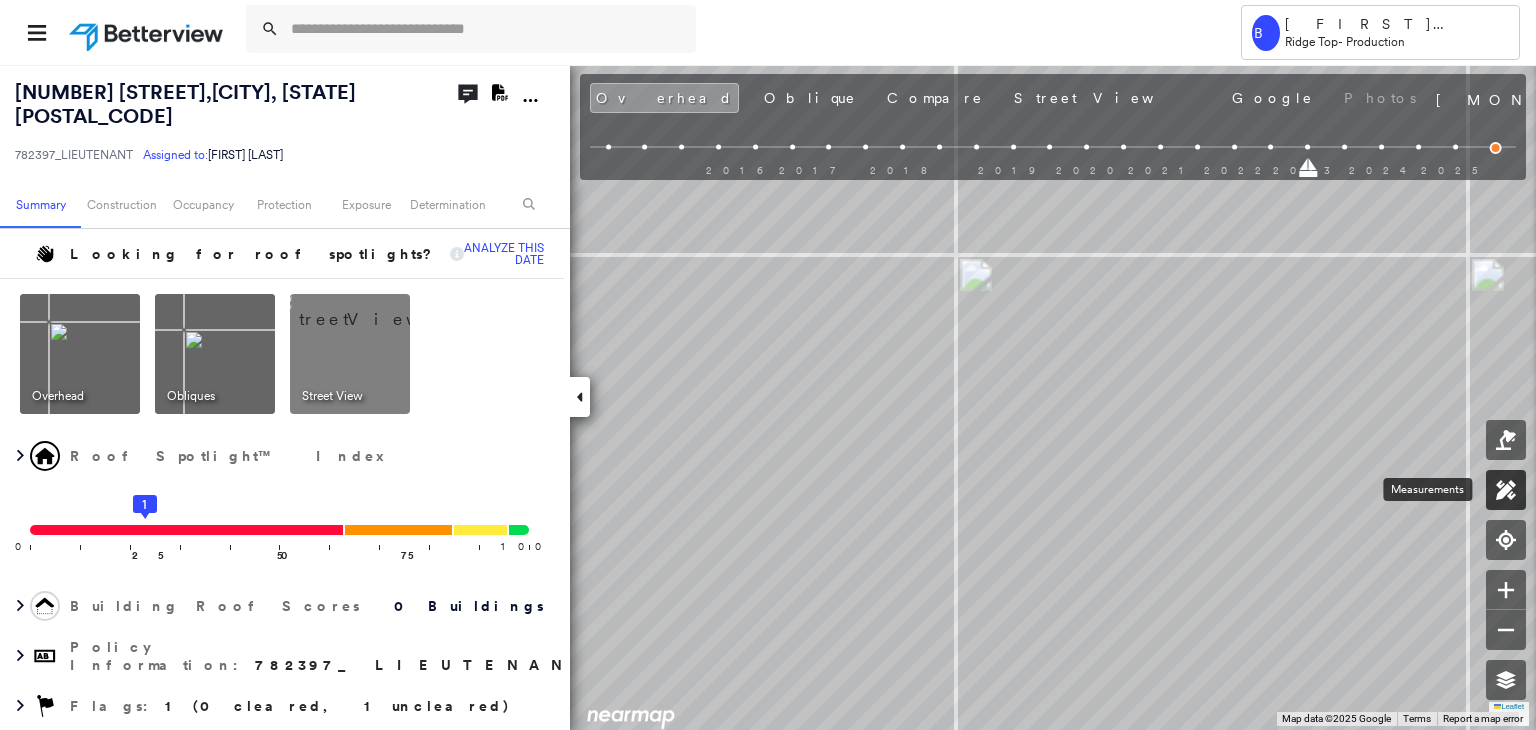 click 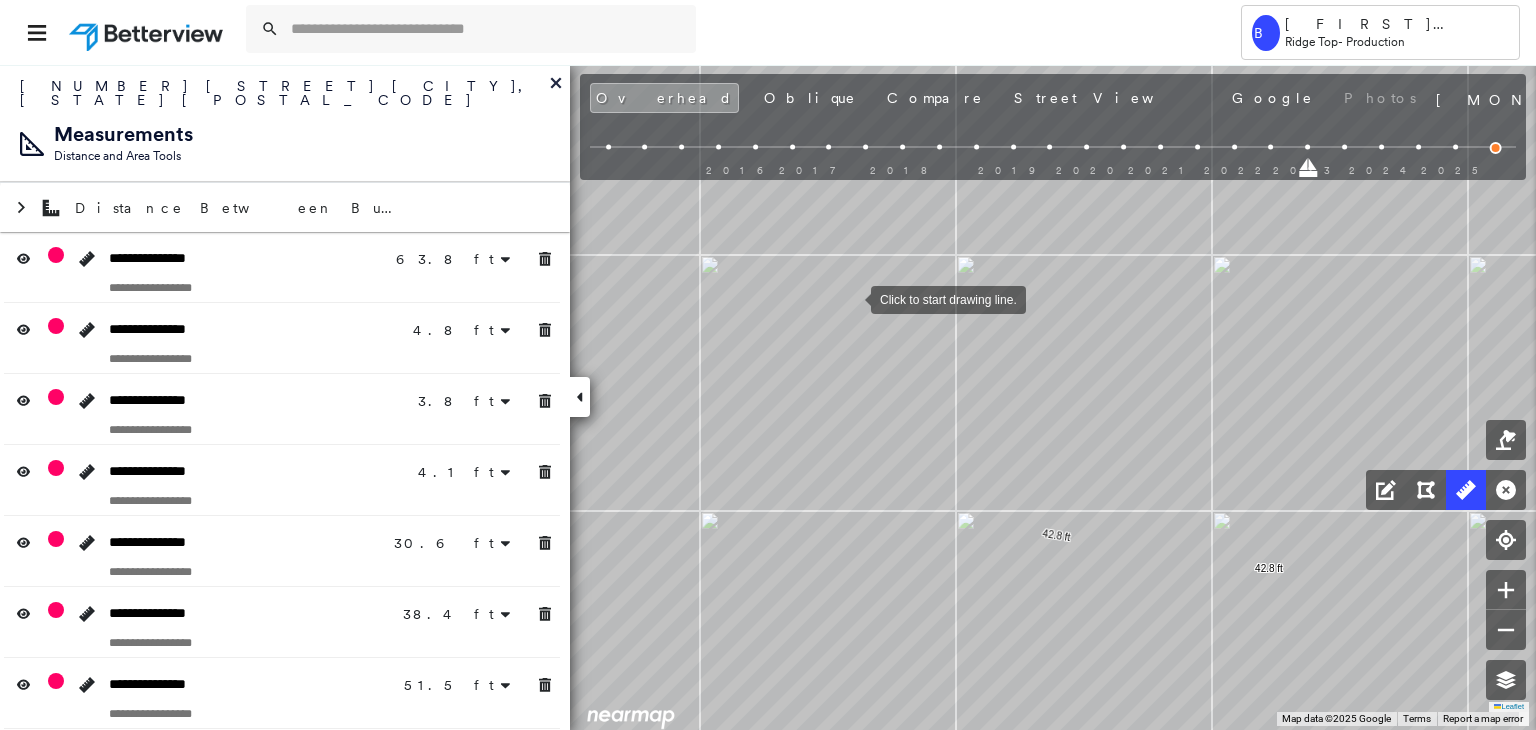 click at bounding box center [851, 298] 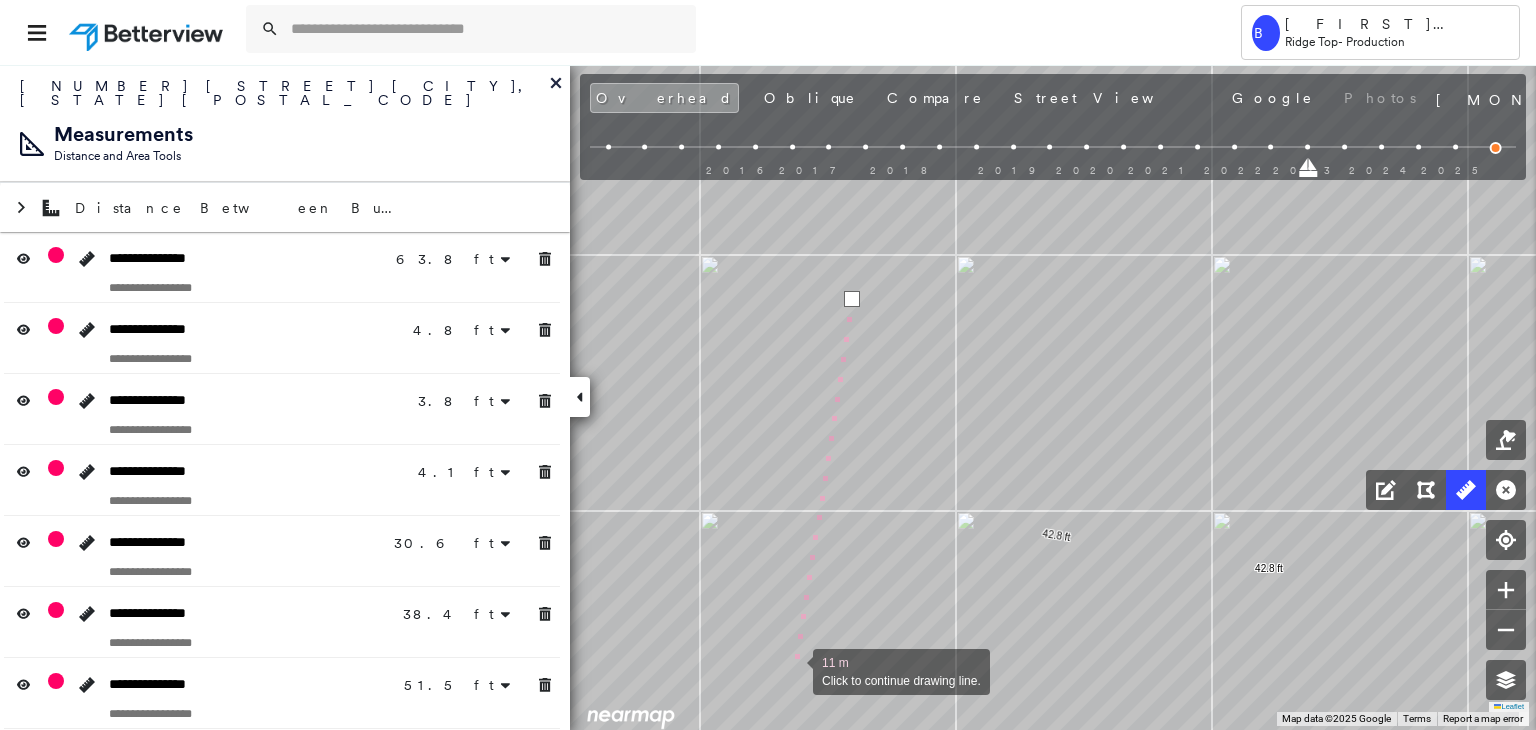 click at bounding box center (793, 670) 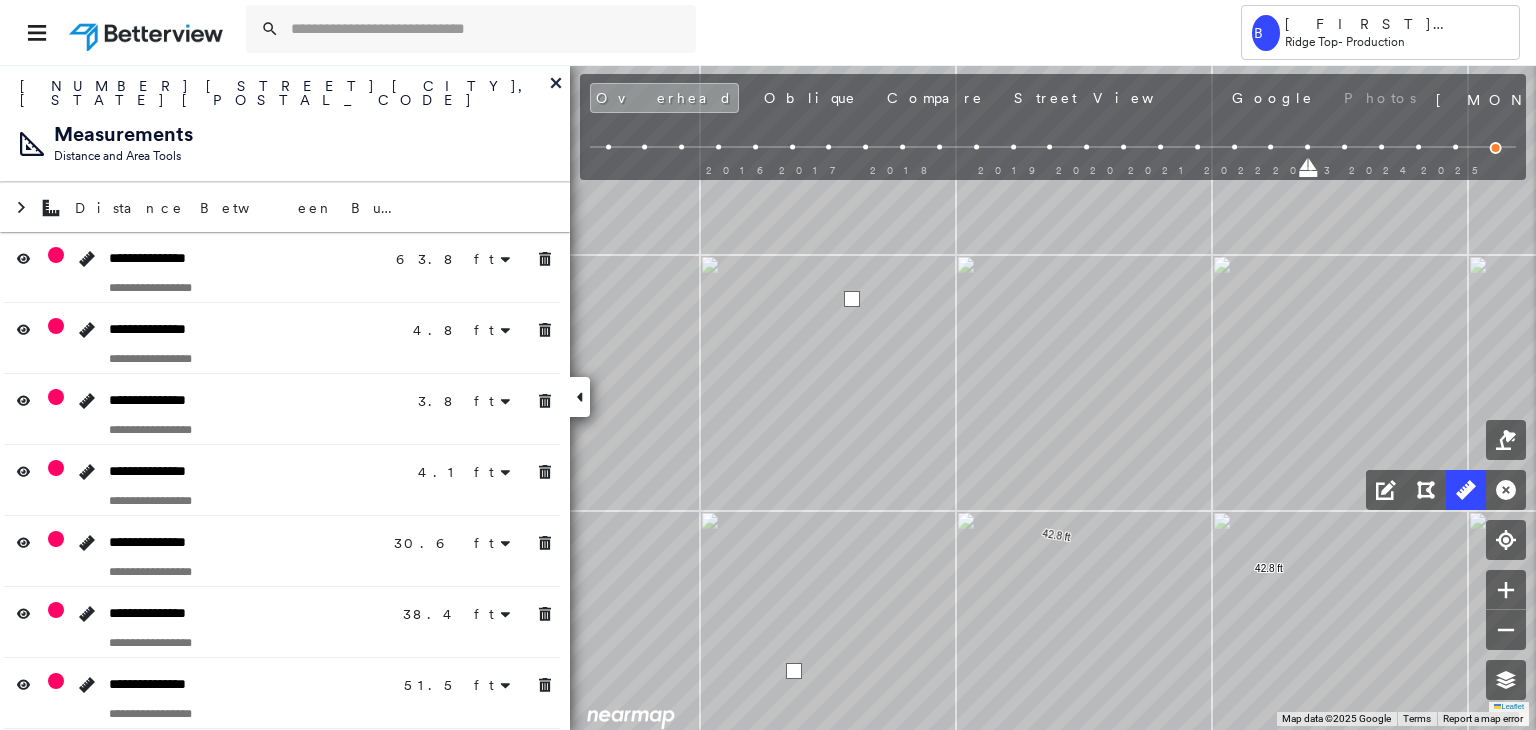 click at bounding box center (794, 671) 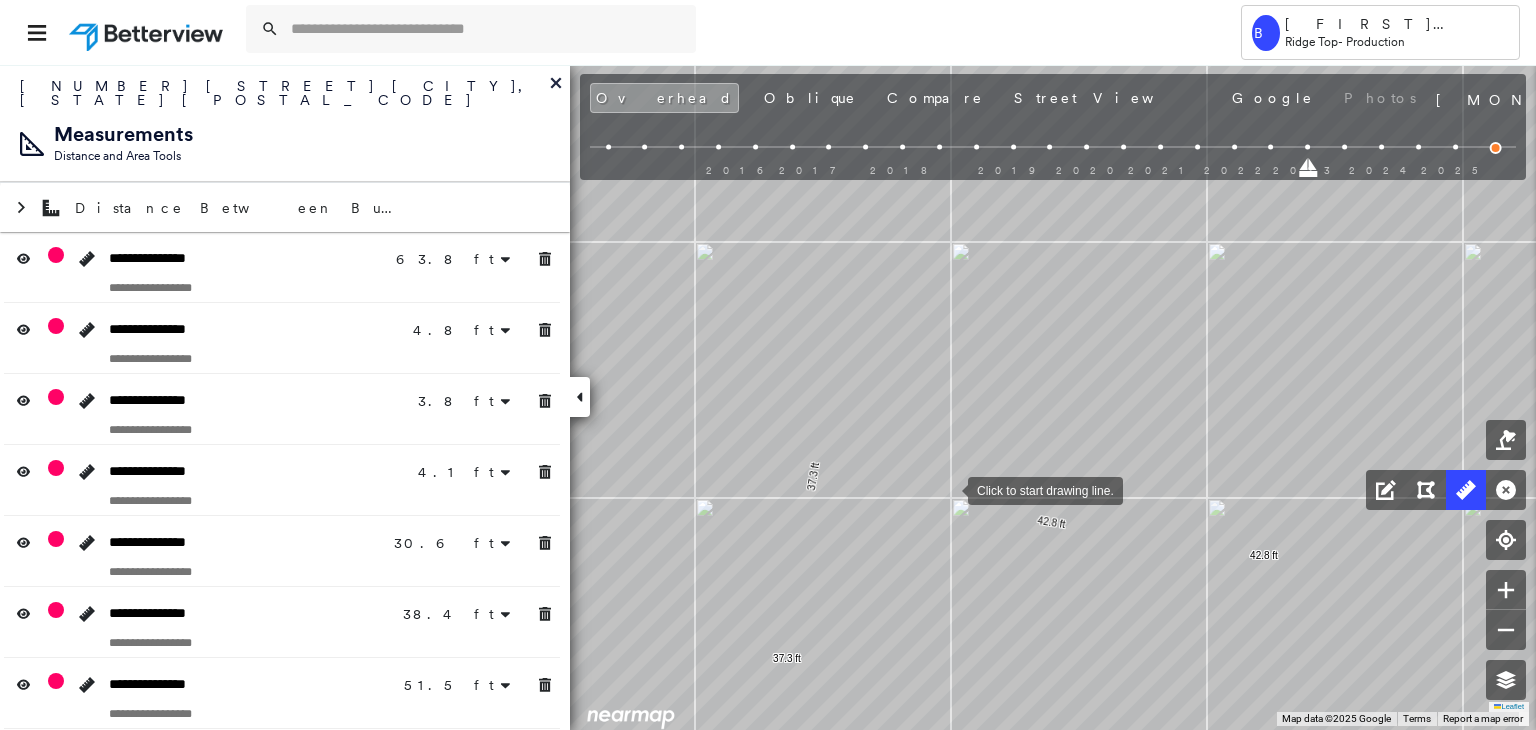click on "63.8 ft 63.8 ft 4.8 ft 4.8 ft 3.8 ft 3.8 ft 4.1 ft 4.1 ft 17.2 ft 13.3 ft 30.6 ft 38.4 ft 38.4 ft 51.5 ft 51.5 ft 39.4 ft 39.4 ft 34.0 ft 34.0 ft 18.6 ft 18.6 ft 28.6 ft 28.6 ft 58.7 ft 58.7 ft 25.3 ft 25.3 ft 8.7 ft 8.7 ft 10.7 ft 10.7 ft 10.2 ft 10.2 ft 7.7 ft 7.7 ft 8.2 ft 8.2 ft 57.9 ft 57.9 ft 5.8 ft 3.3 ft 9.1 ft 30.7 ft 30.7 ft 17.2 ft 17.2 ft 42.8 ft 42.8 ft 37.3 ft 37.3 ft Click to start drawing line." at bounding box center (-5, 51) 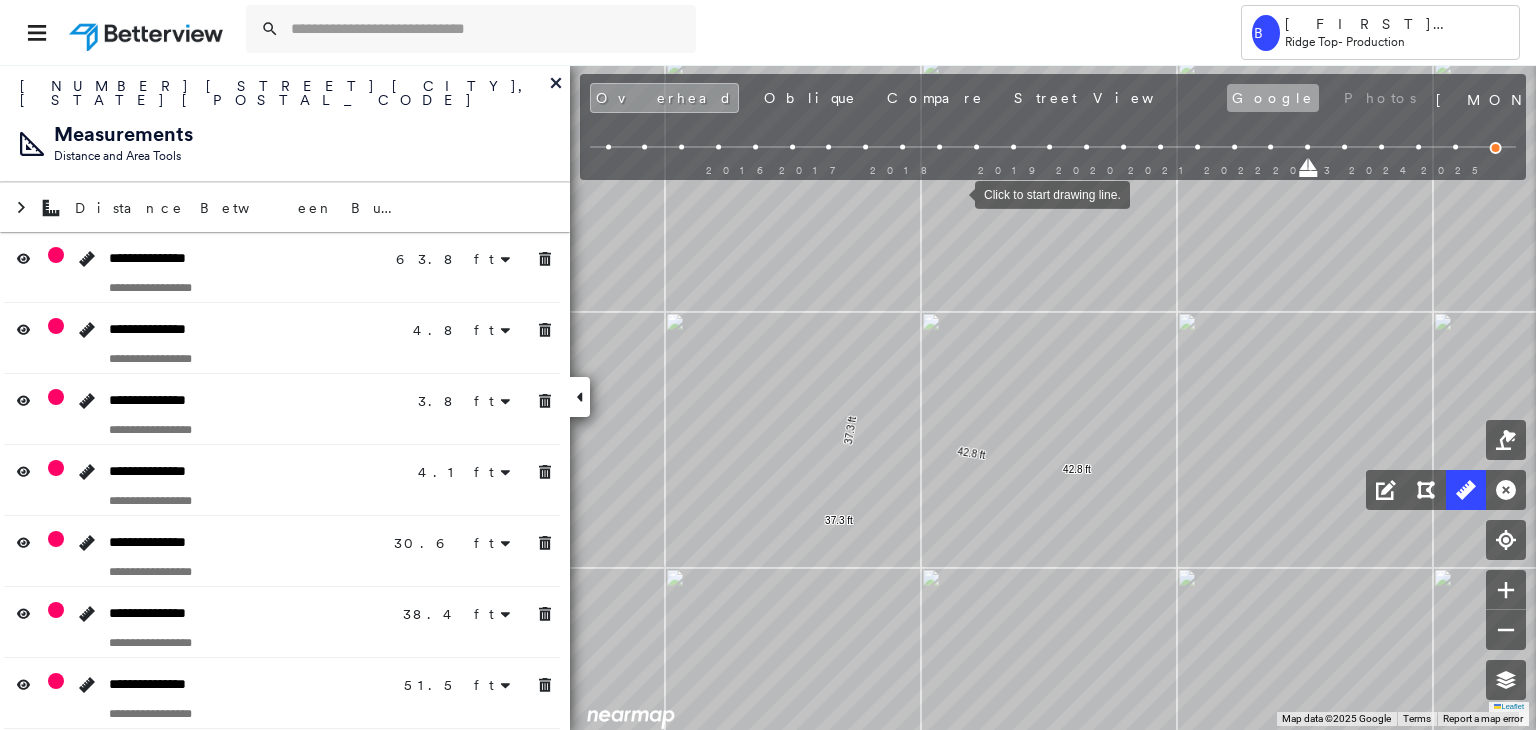 click on "Google" at bounding box center [1273, 98] 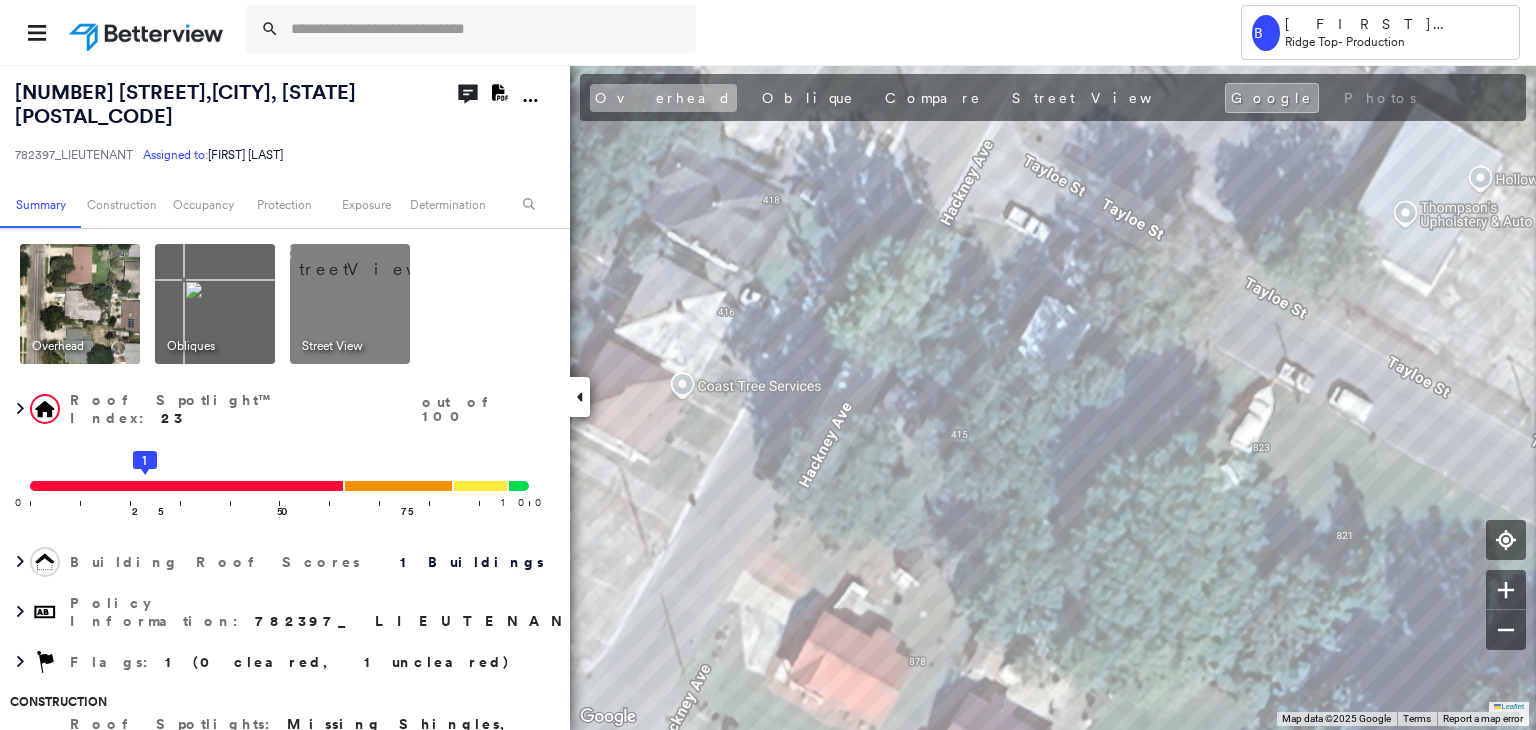 click on "Overhead" at bounding box center [663, 98] 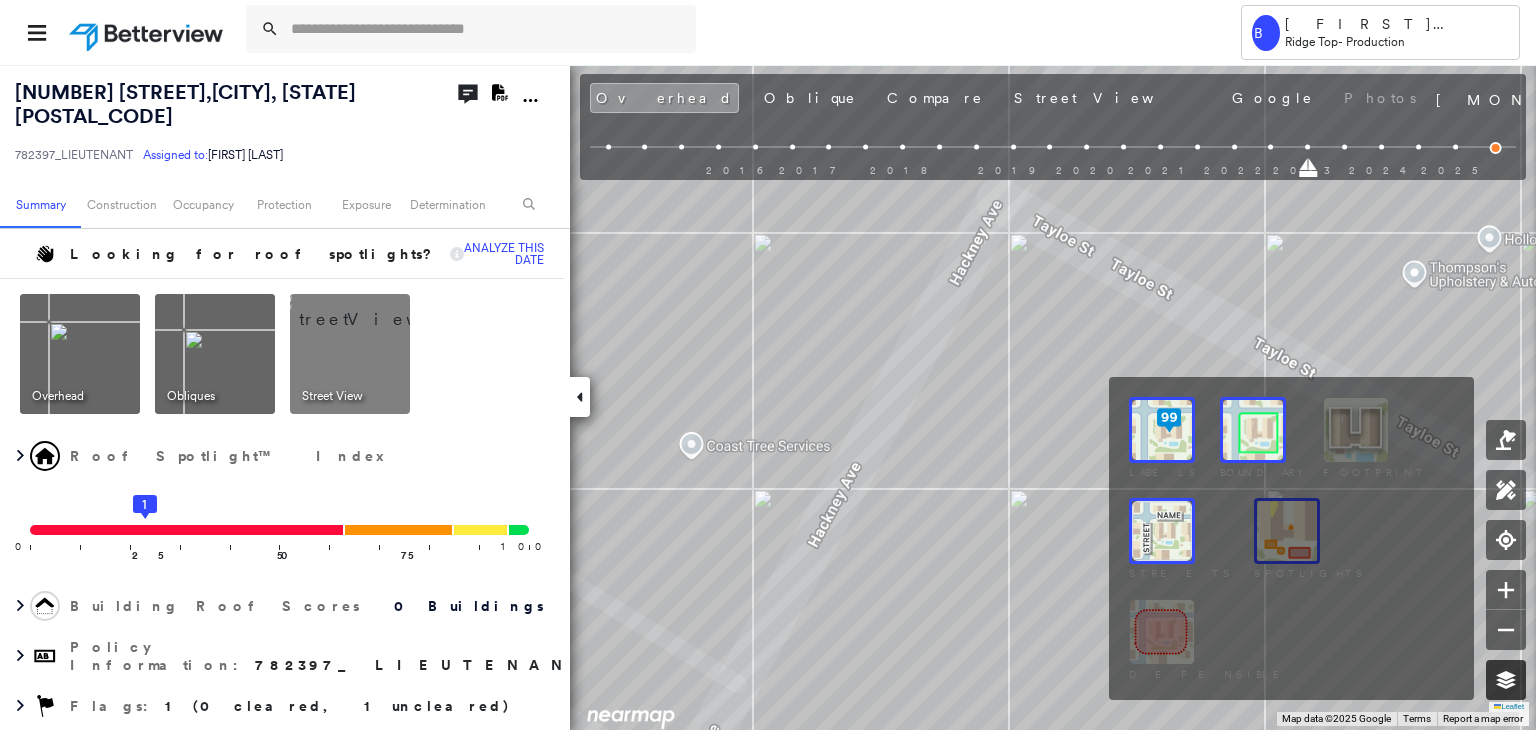 click 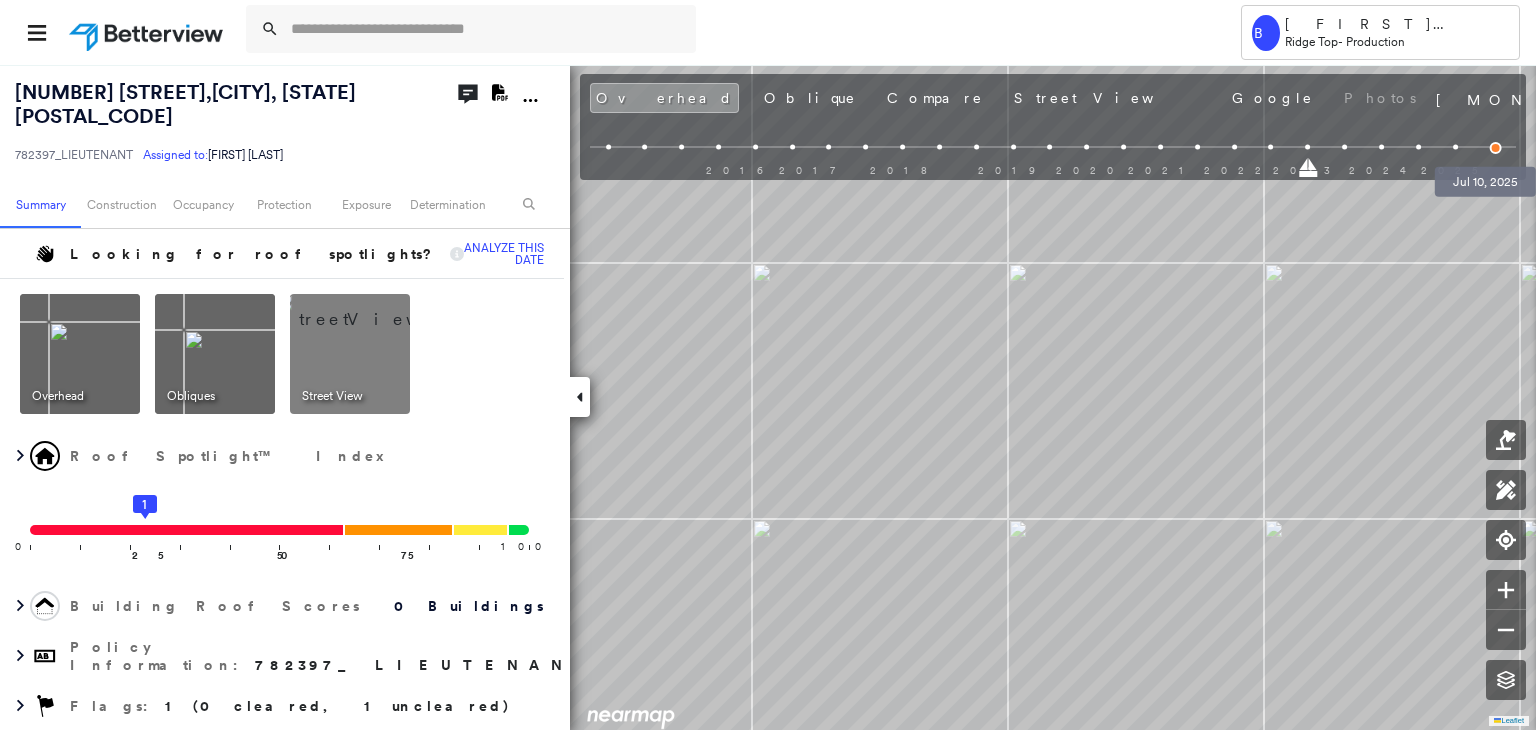 click at bounding box center (1496, 148) 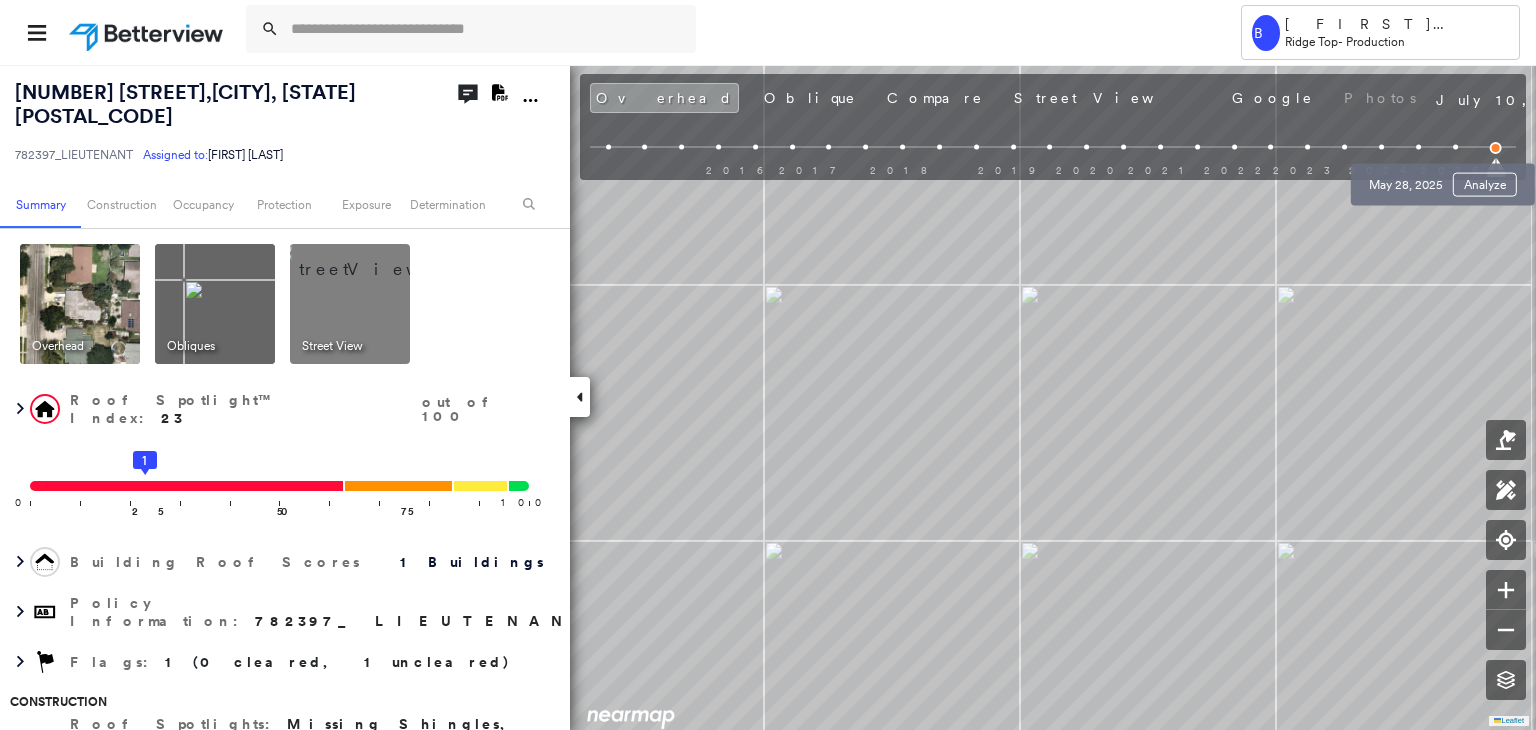 click at bounding box center [1455, 147] 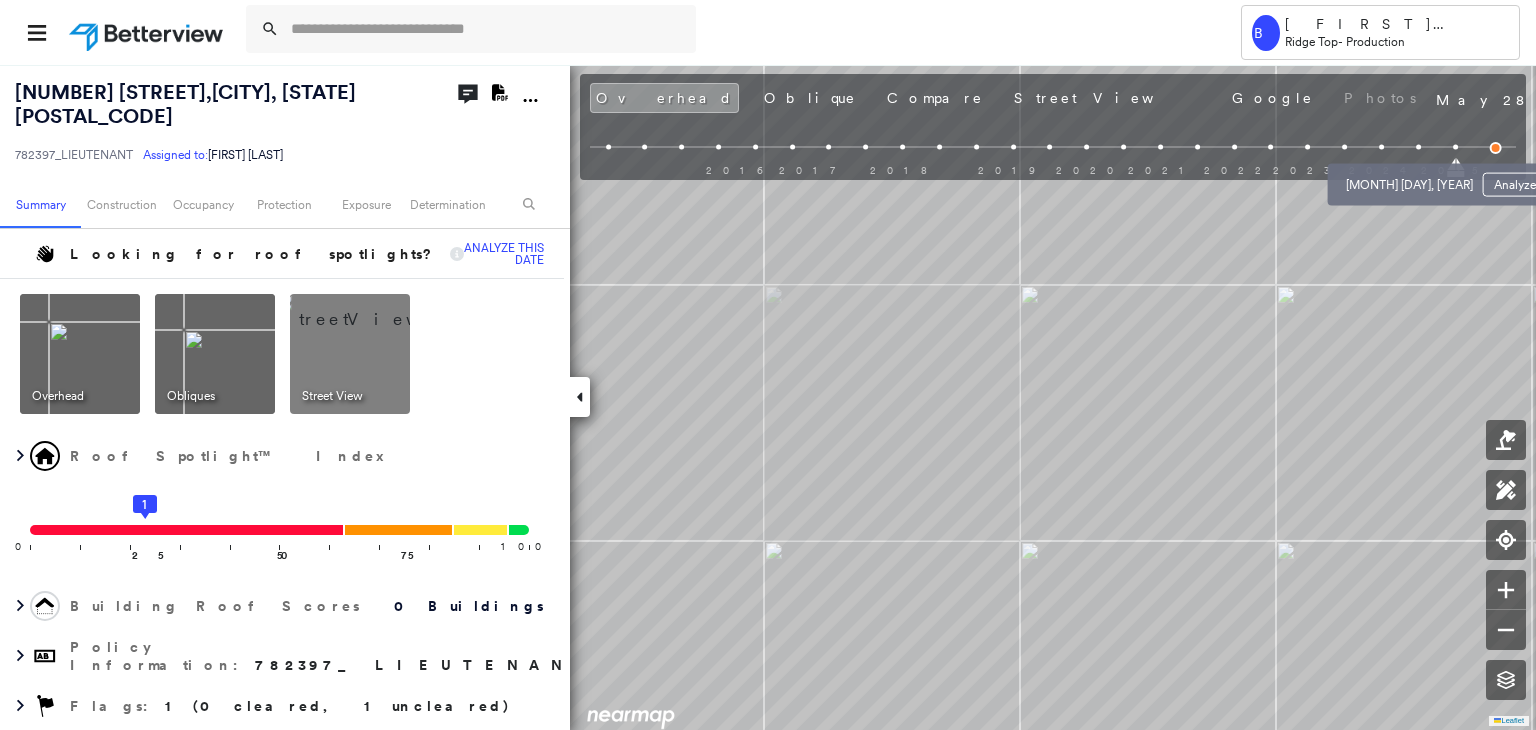 click at bounding box center (1418, 147) 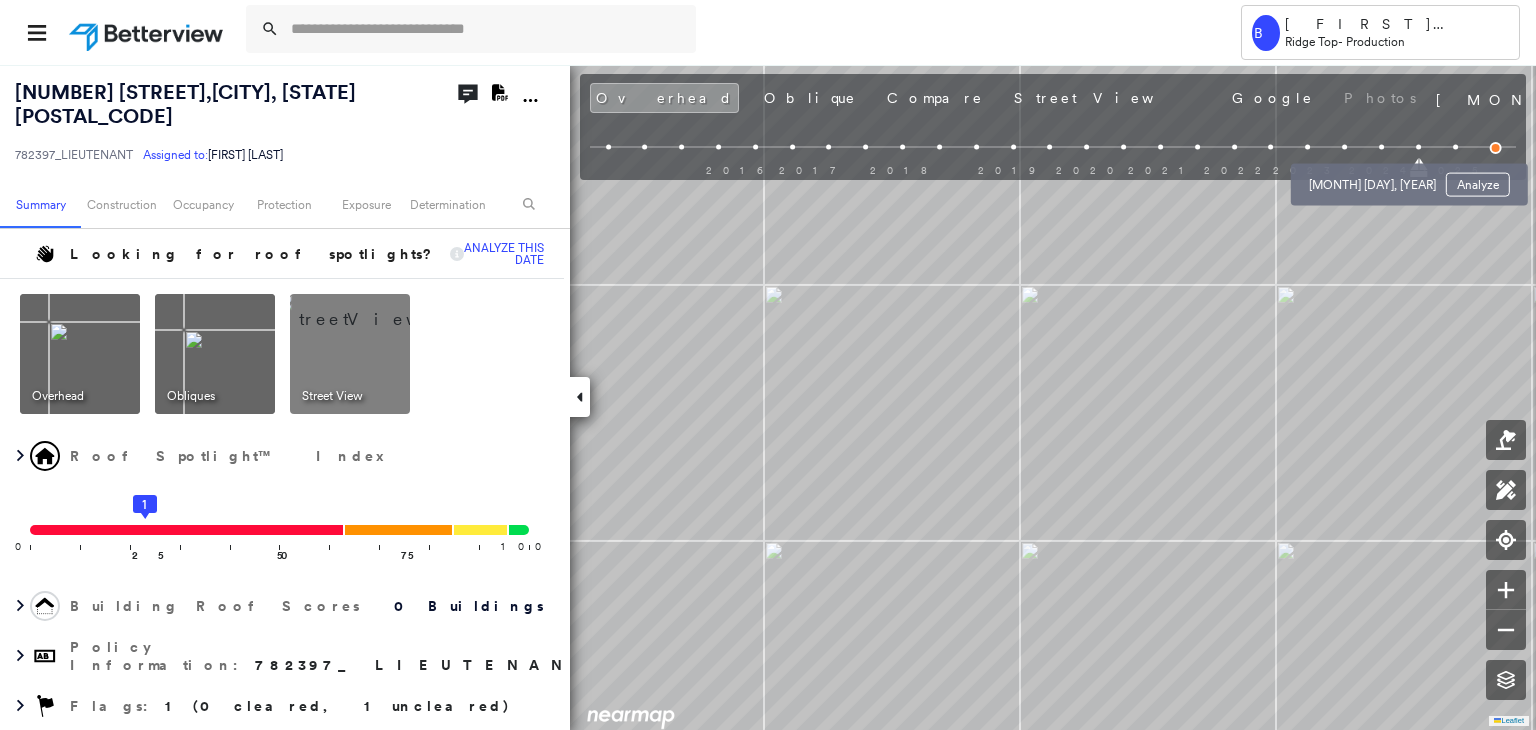 click at bounding box center [1381, 147] 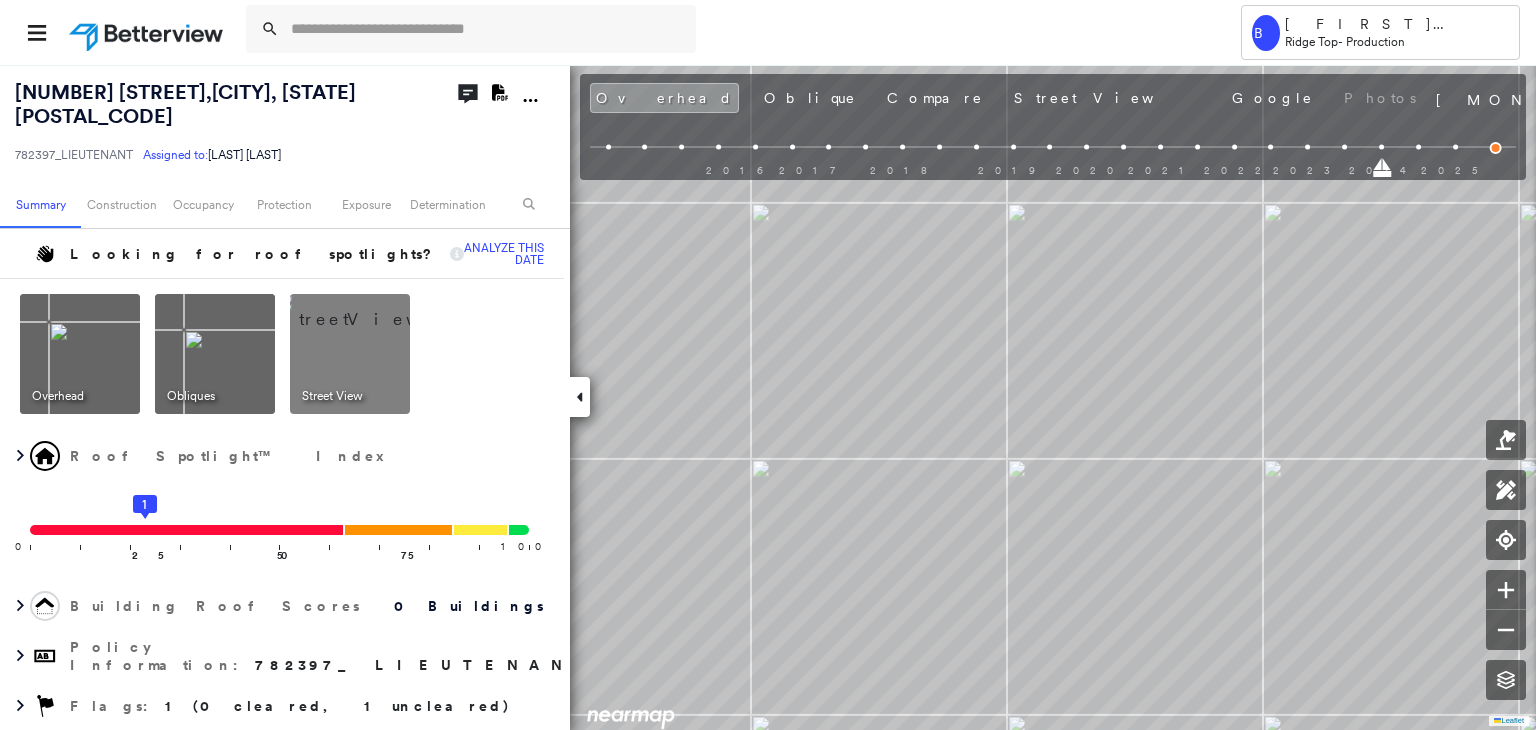 scroll, scrollTop: 0, scrollLeft: 0, axis: both 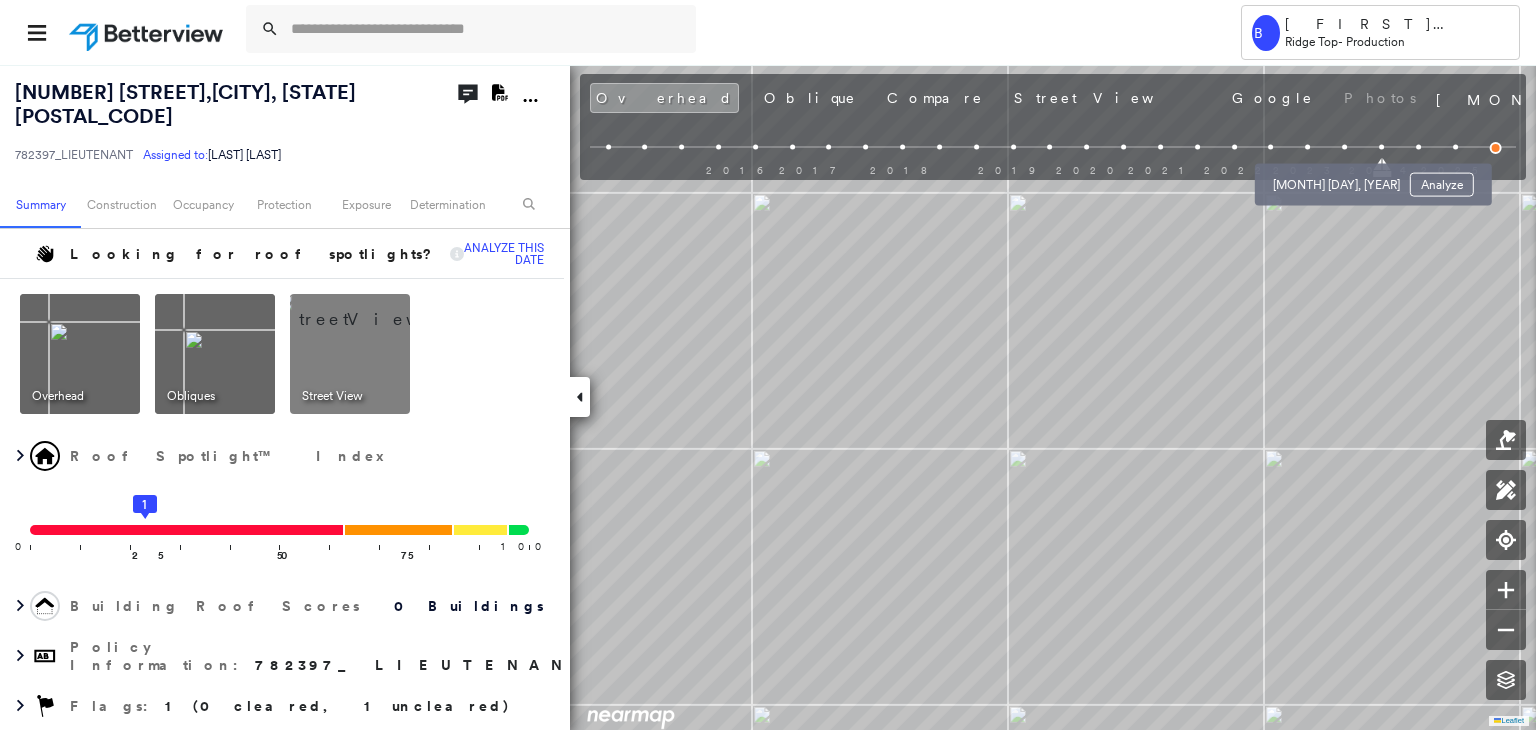 click at bounding box center [1344, 147] 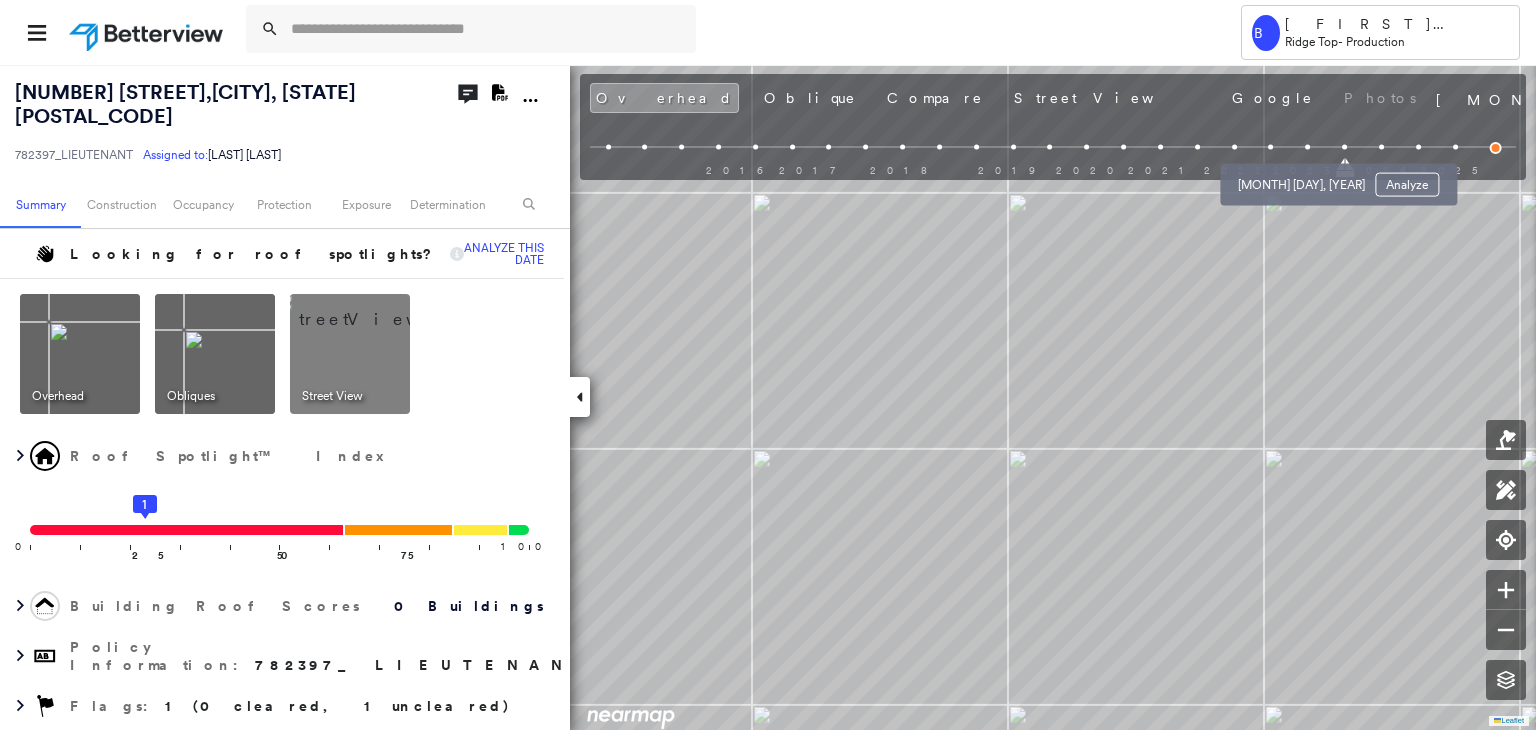 click at bounding box center [1307, 147] 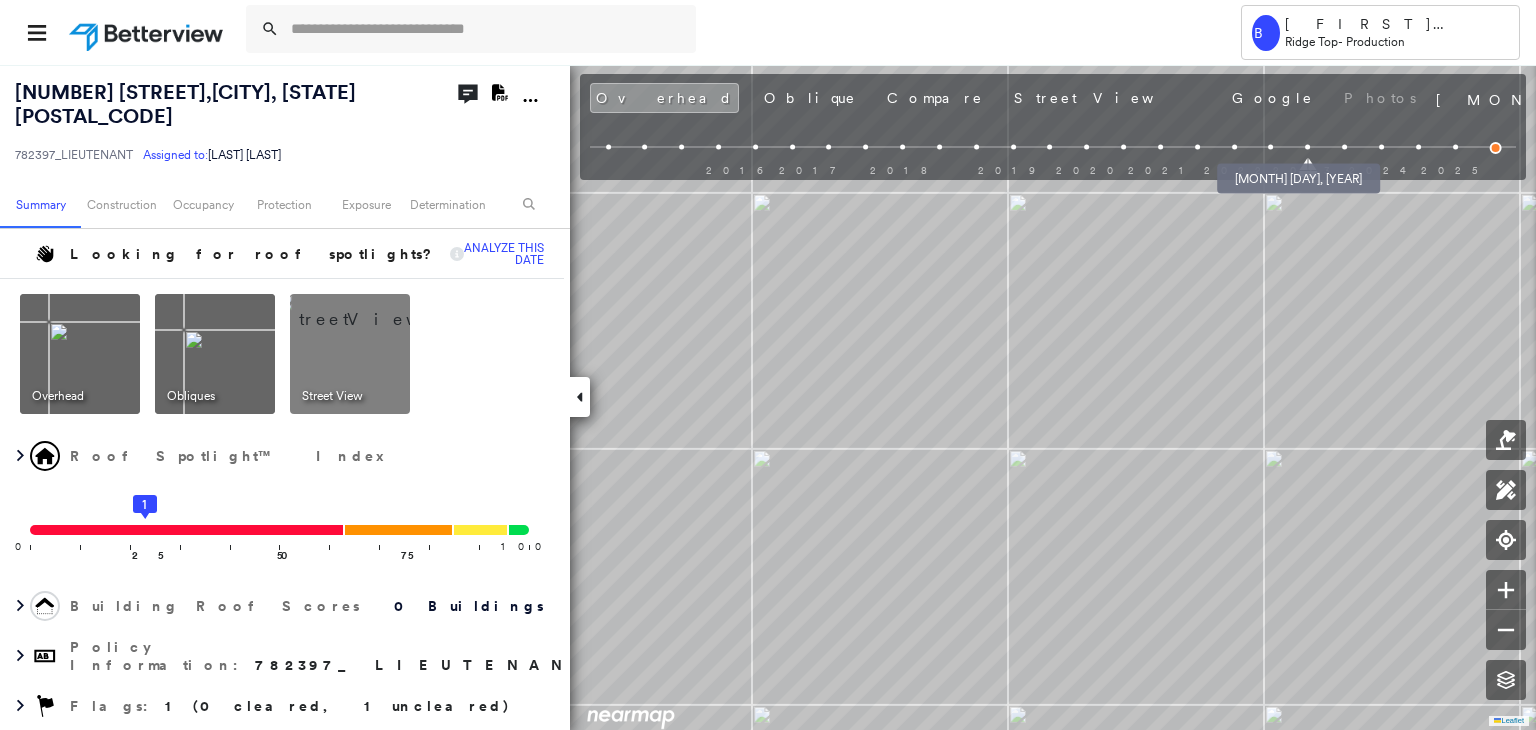 click at bounding box center (1271, 147) 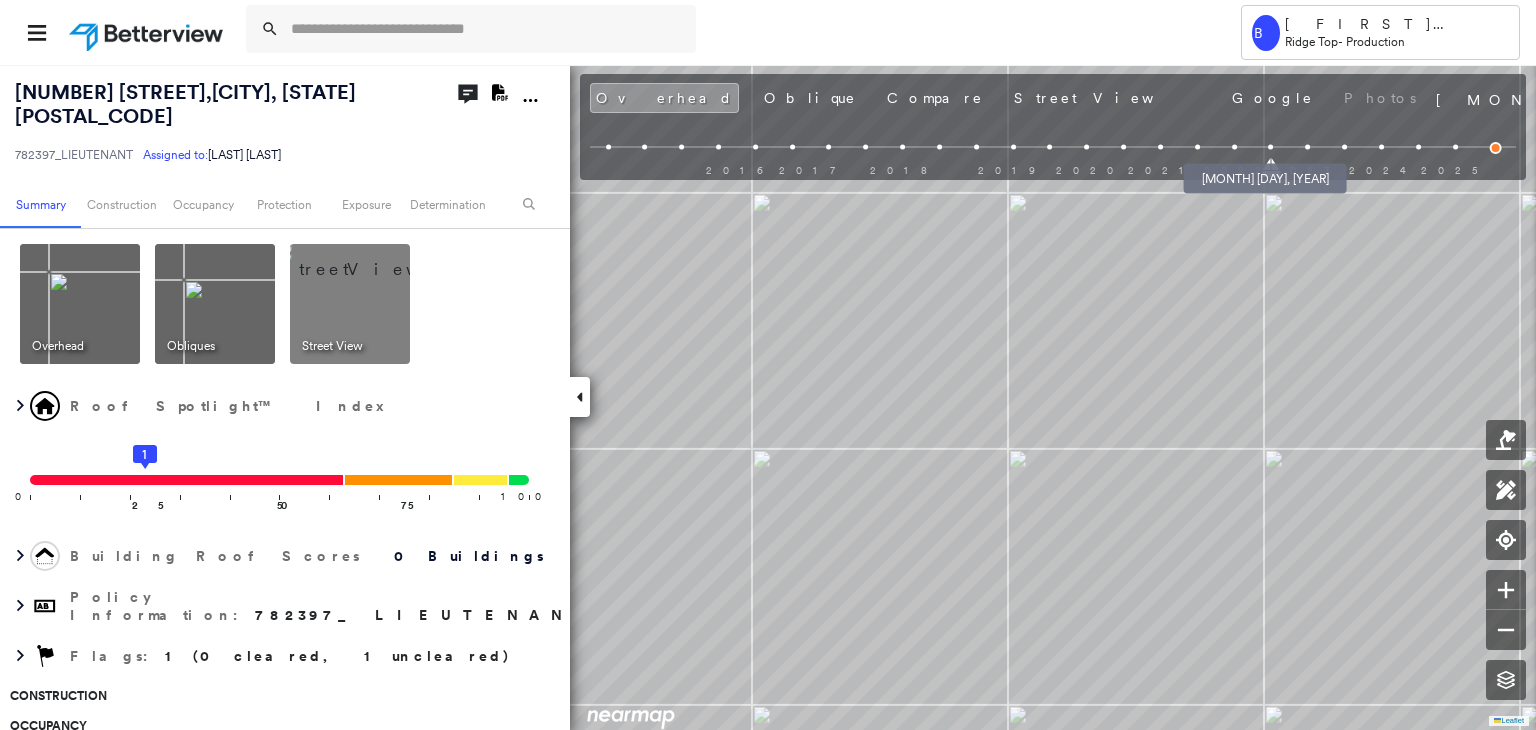 click at bounding box center (1234, 147) 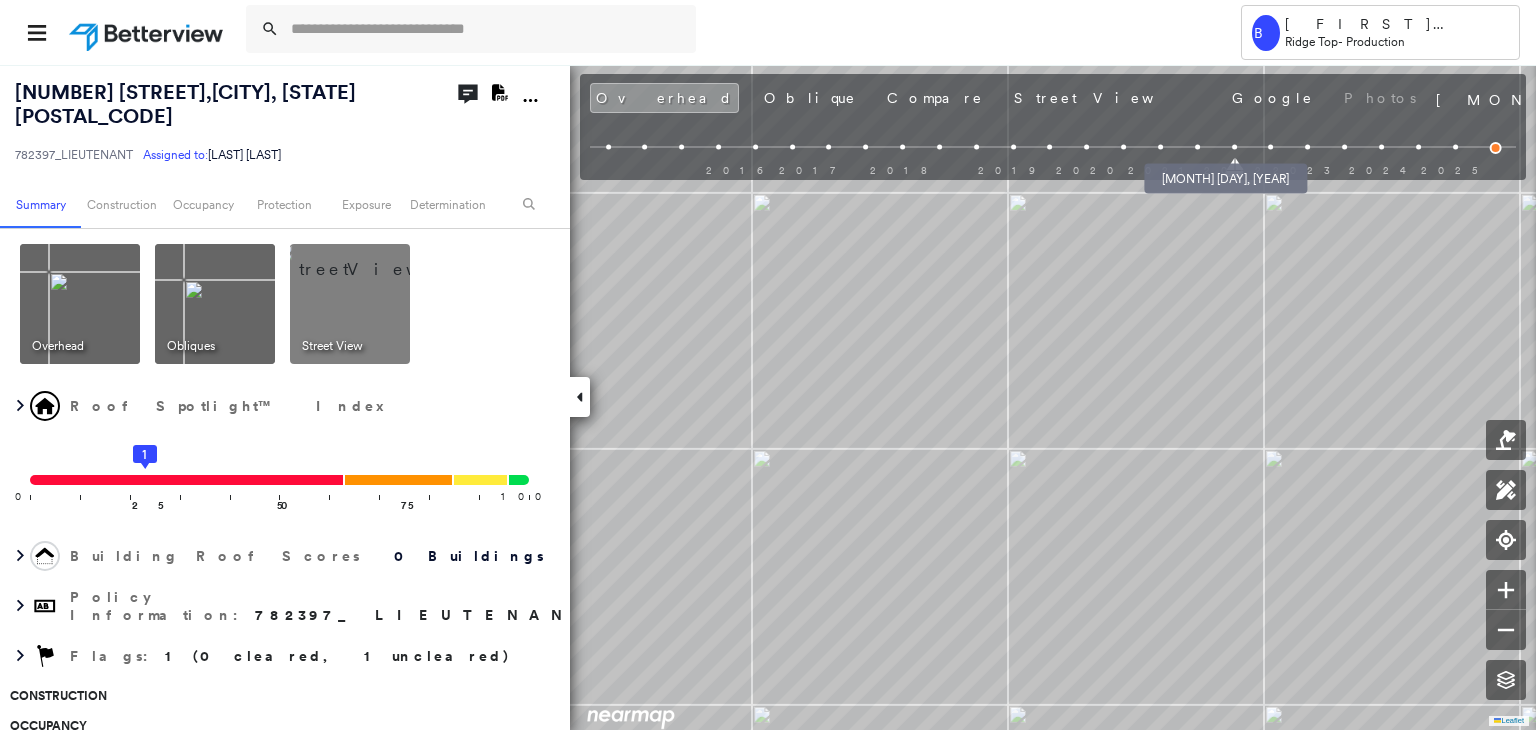 click at bounding box center (1197, 147) 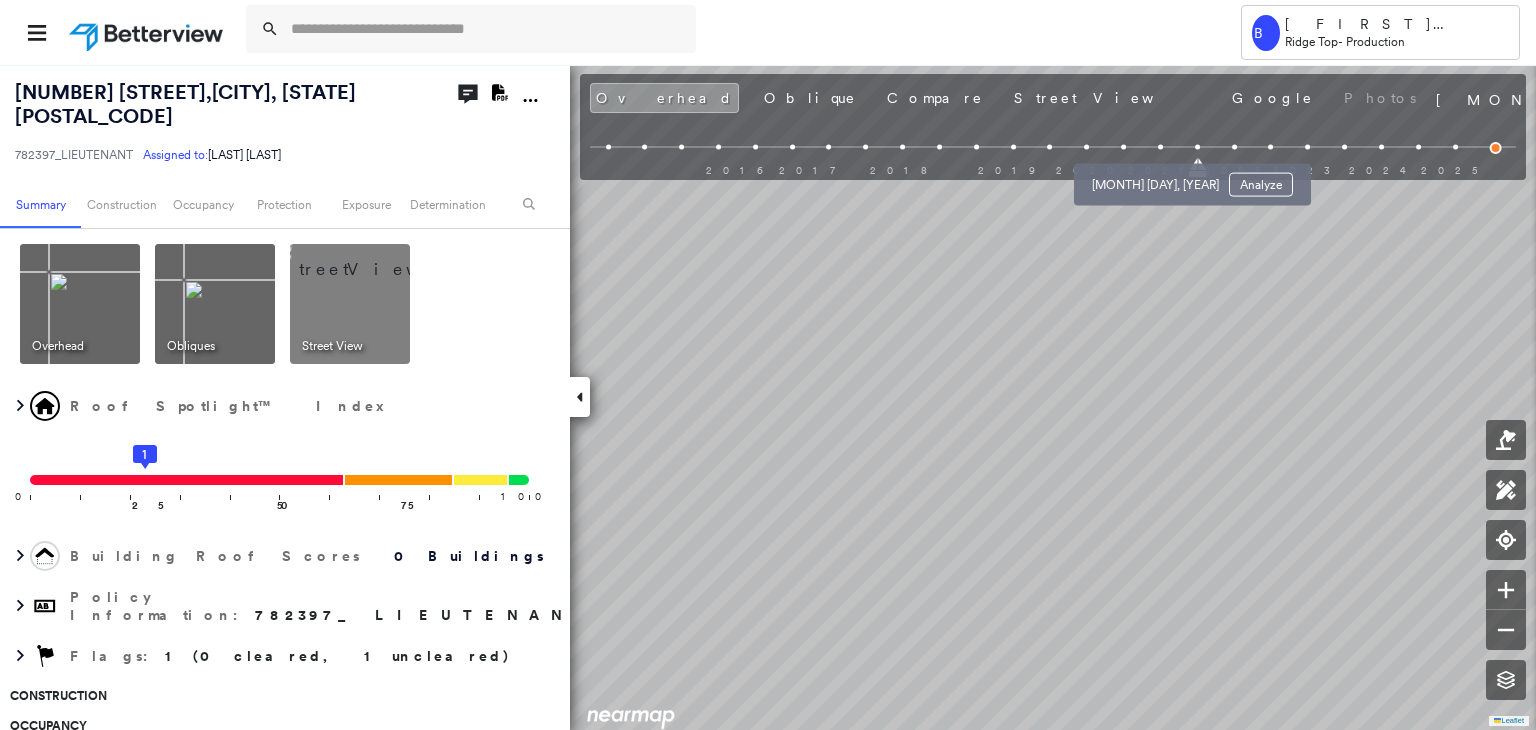 click at bounding box center [1160, 147] 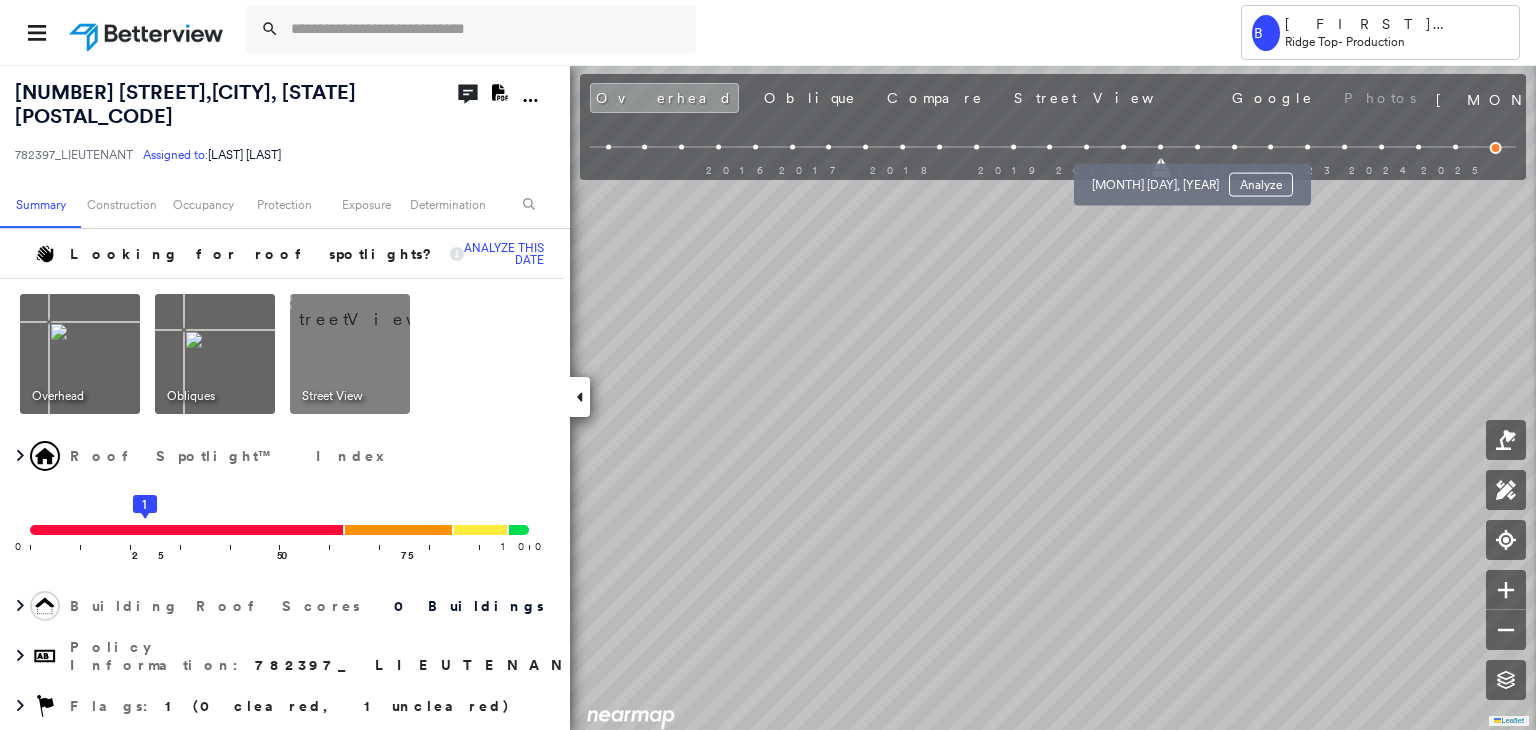 click at bounding box center [1160, 147] 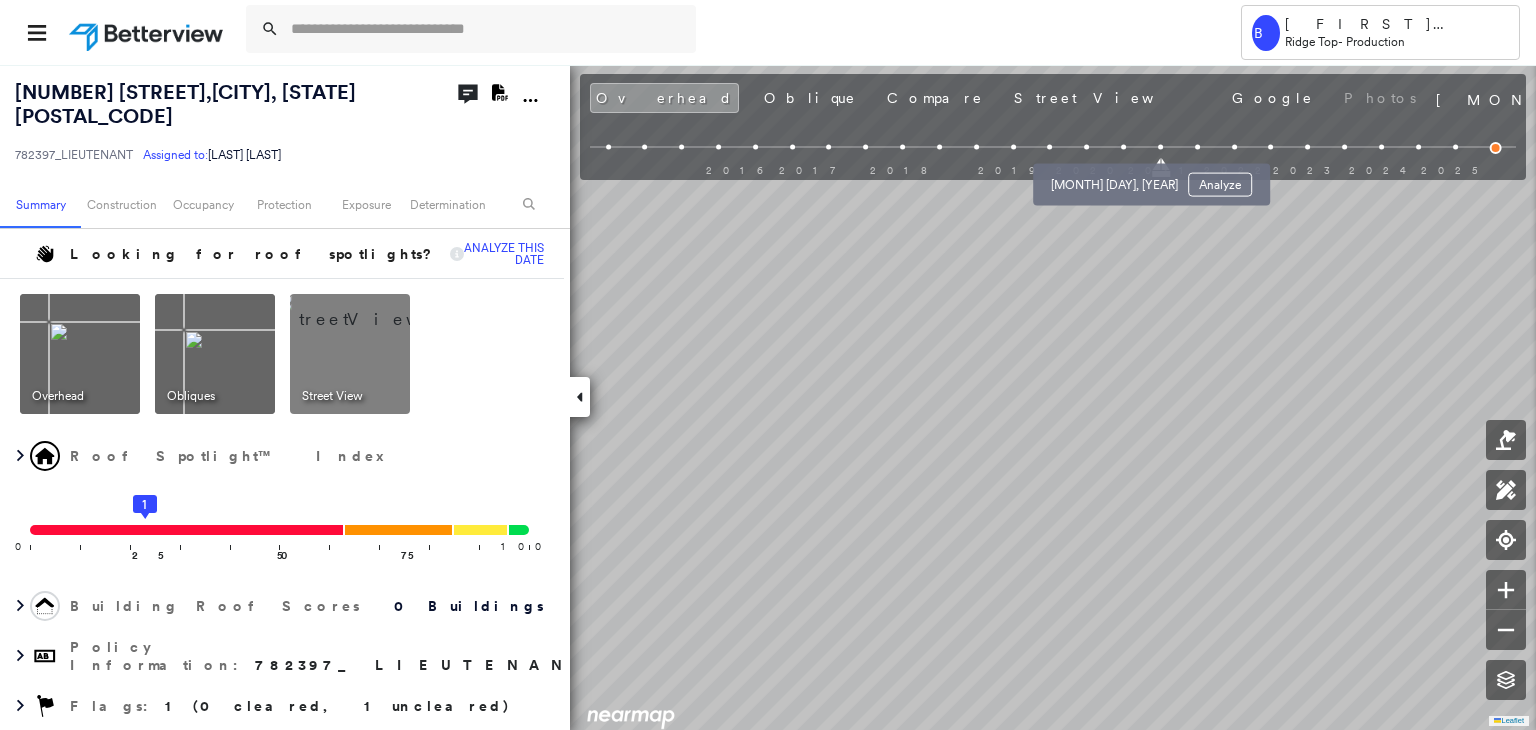 click at bounding box center [1123, 147] 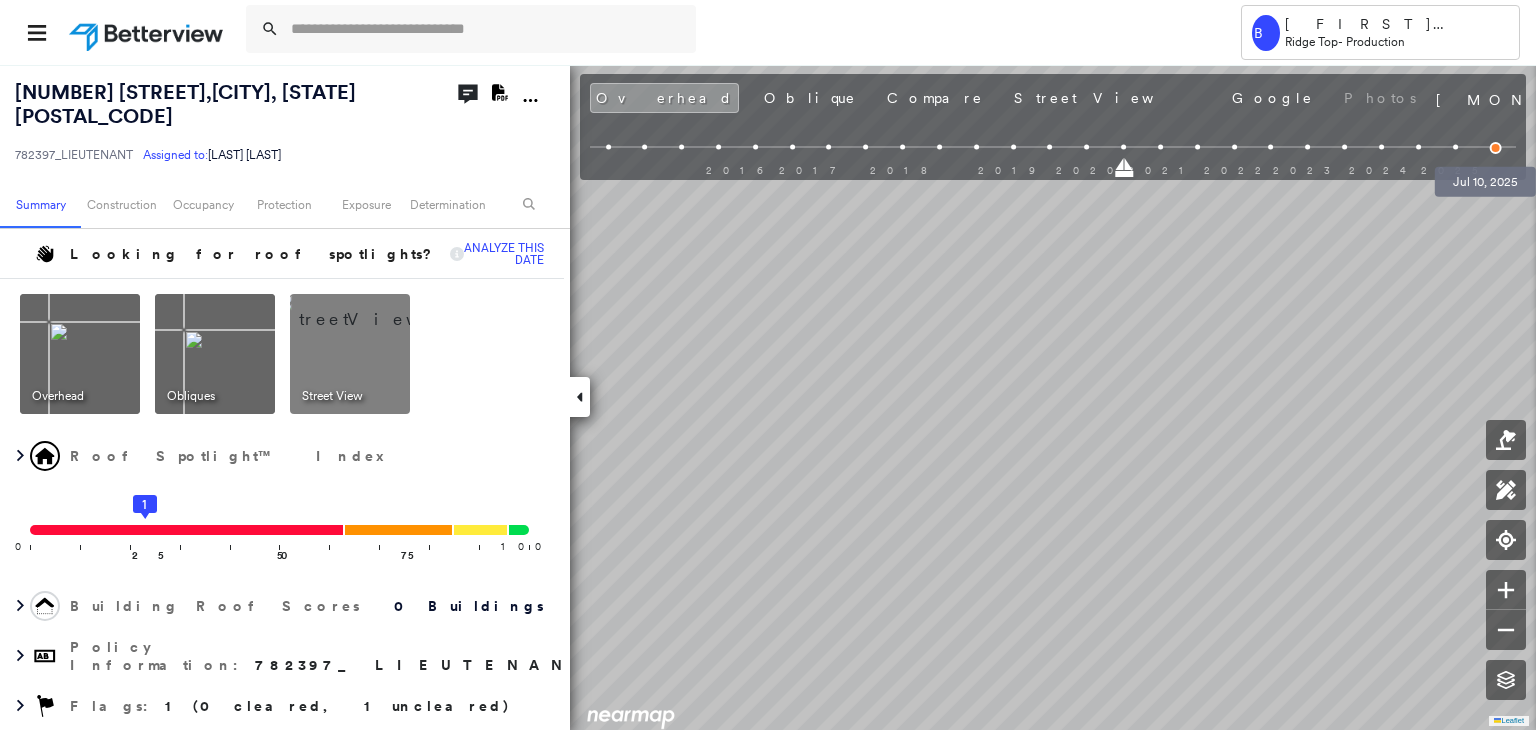 click at bounding box center (1496, 148) 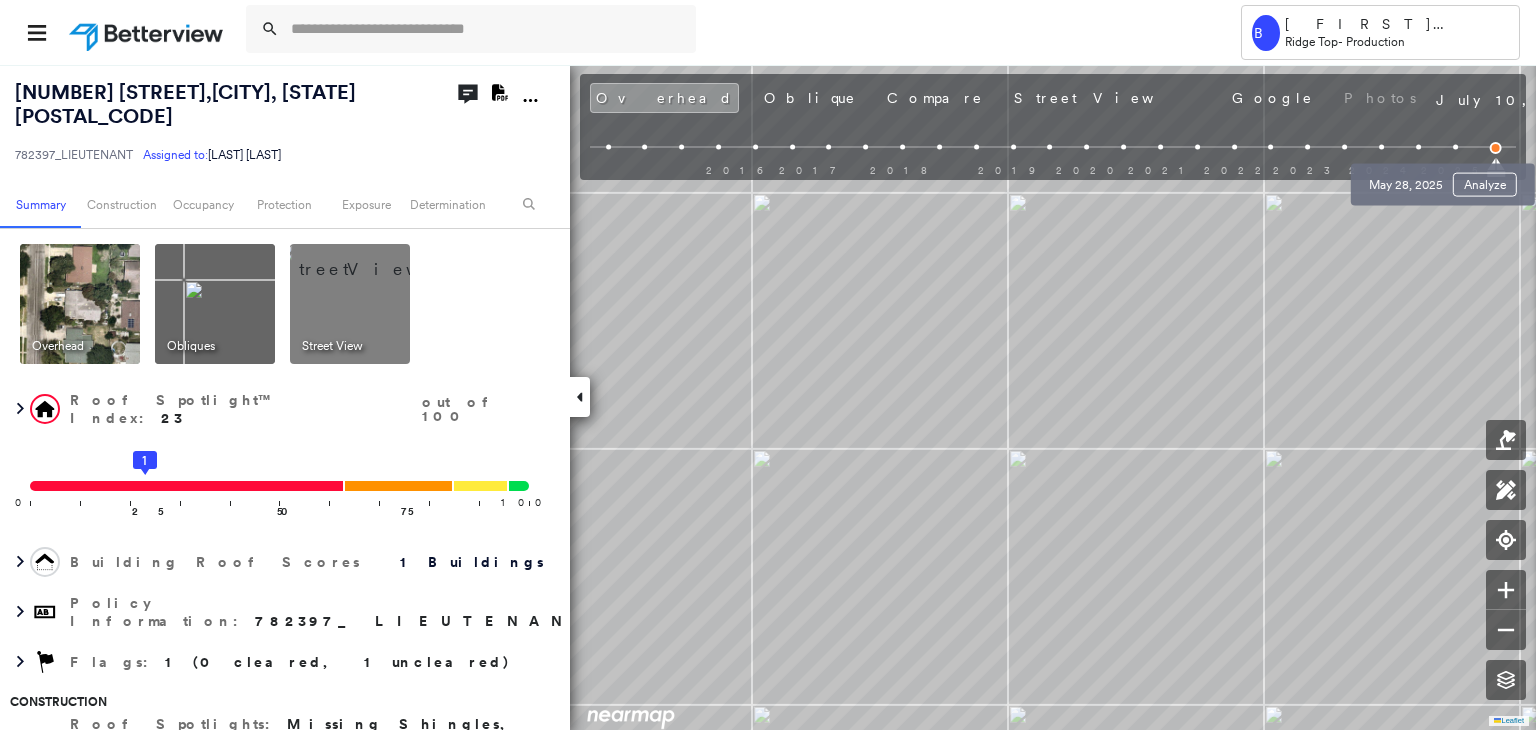 click at bounding box center [1455, 147] 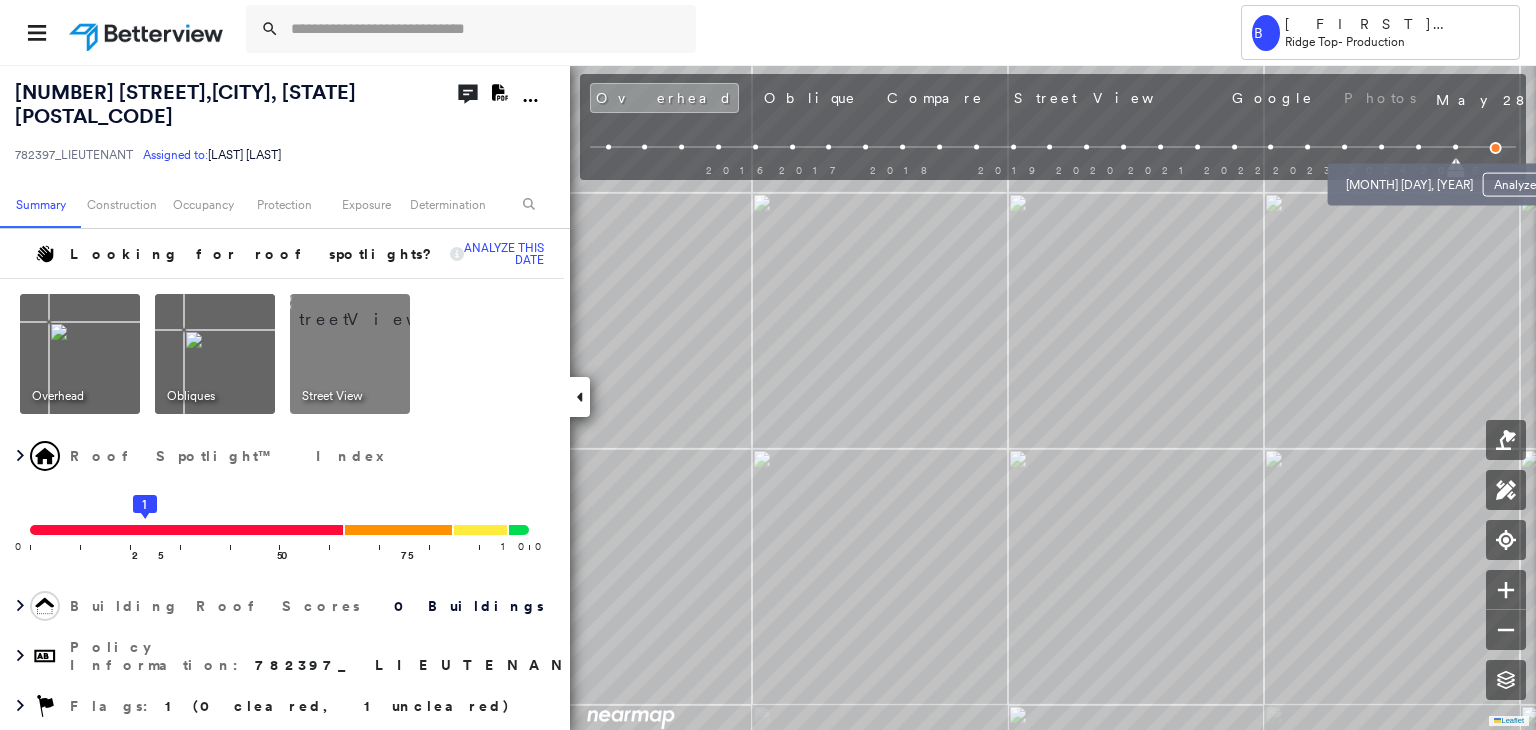 click at bounding box center [1418, 147] 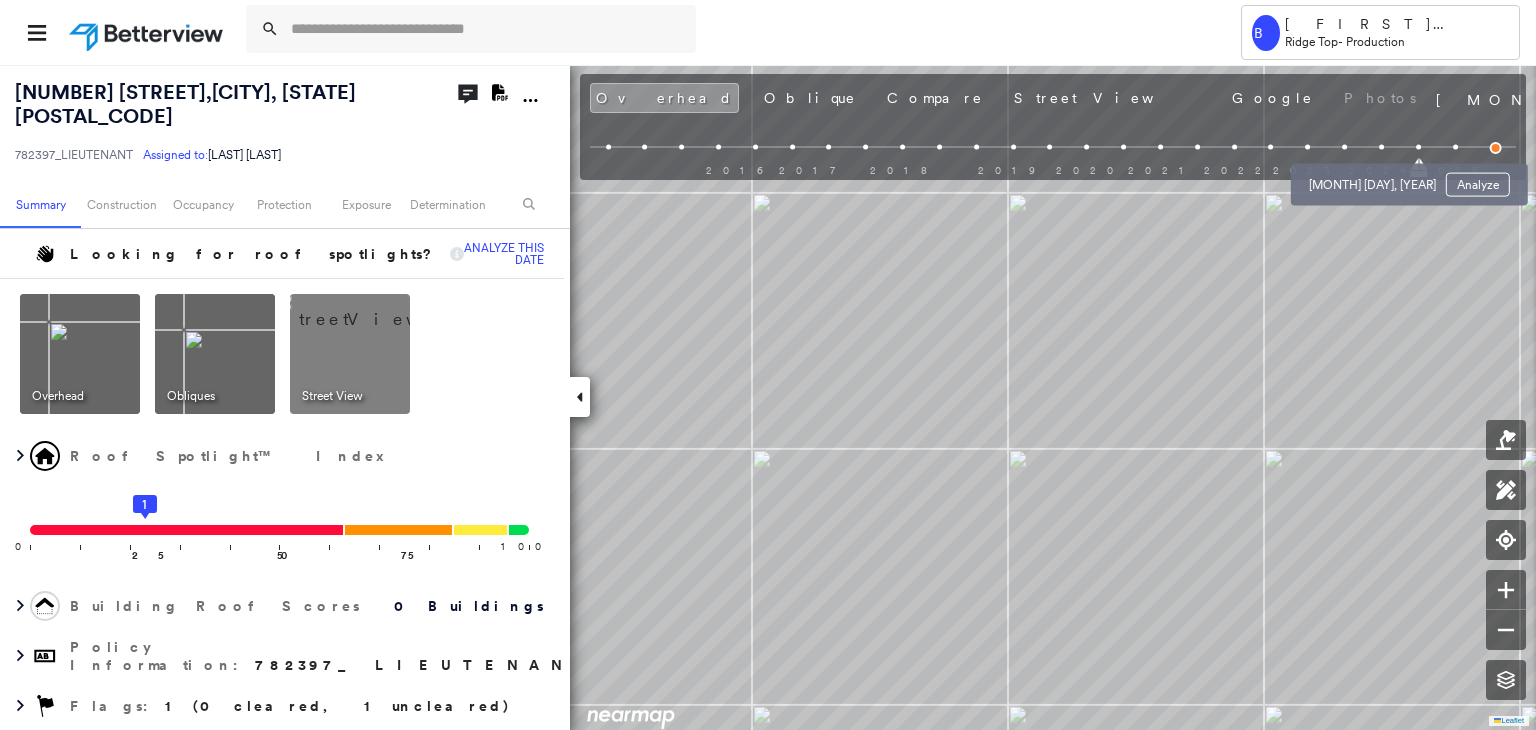 click at bounding box center [1381, 147] 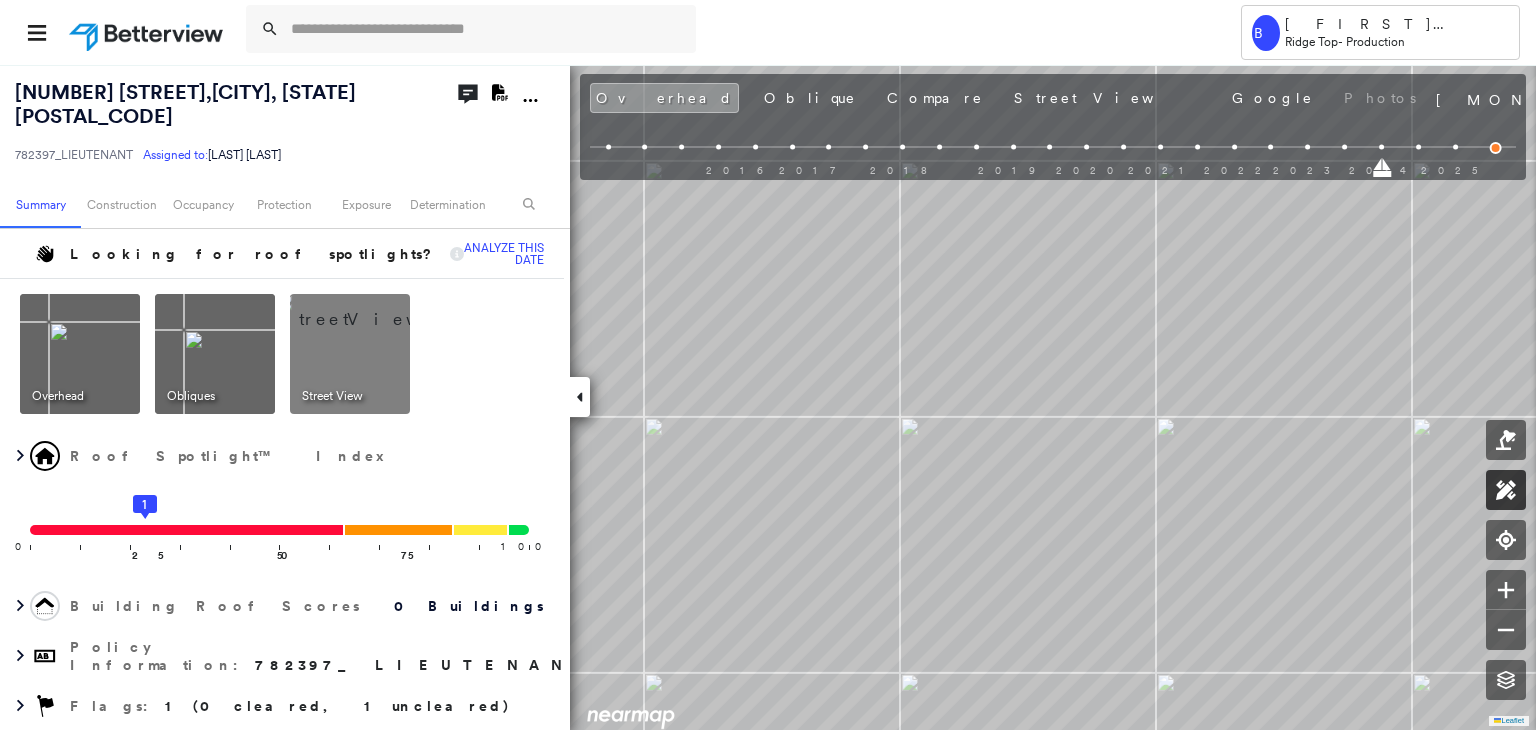 click 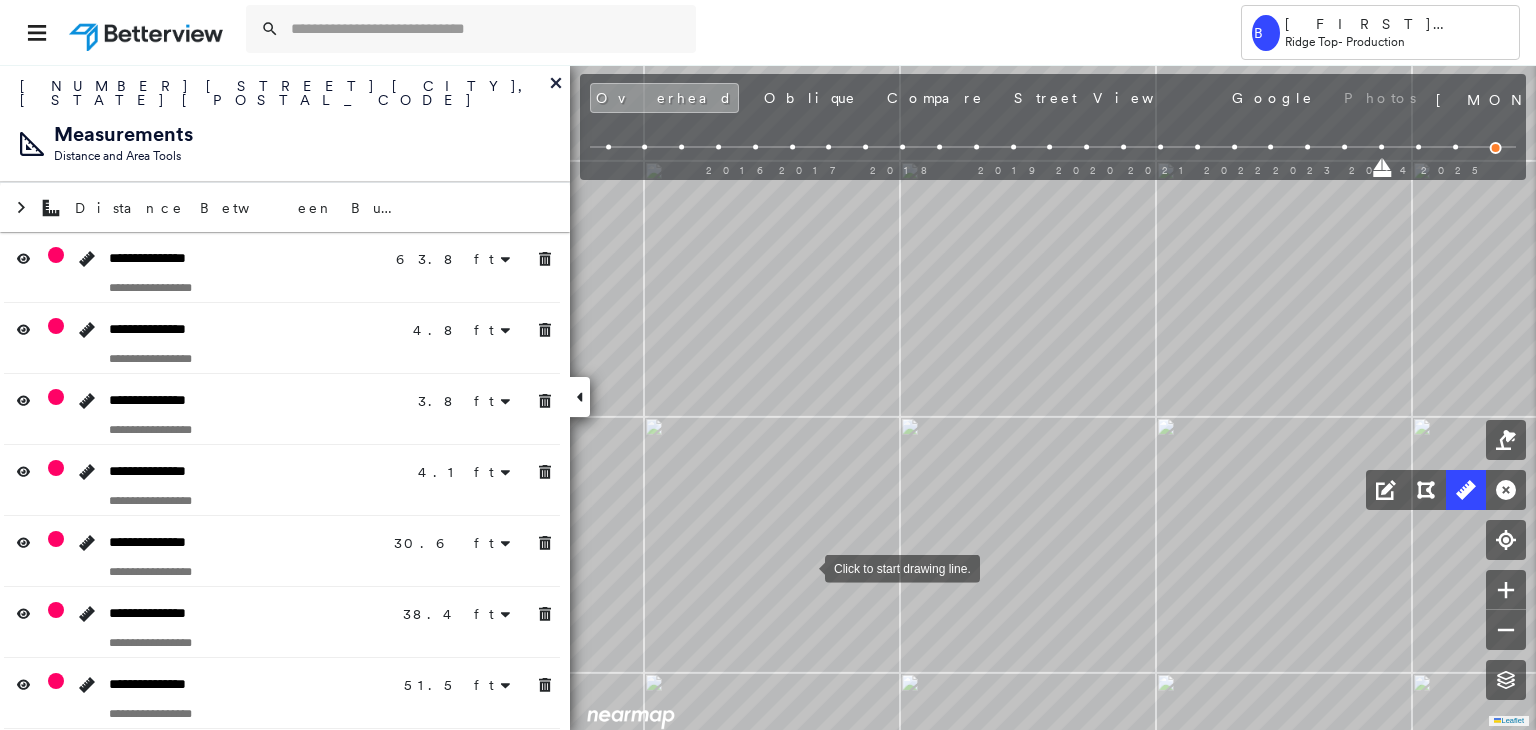 click at bounding box center (805, 567) 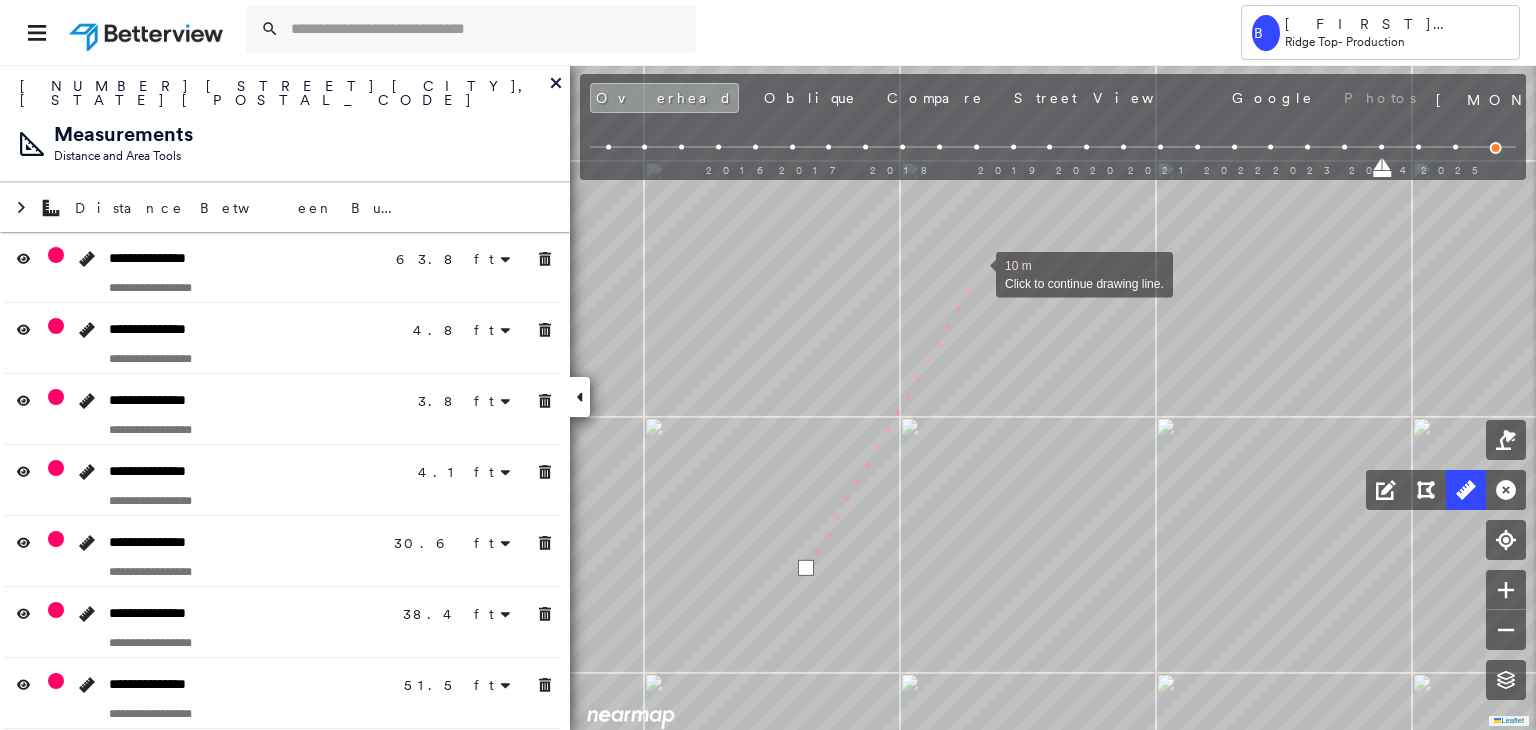 click at bounding box center (976, 273) 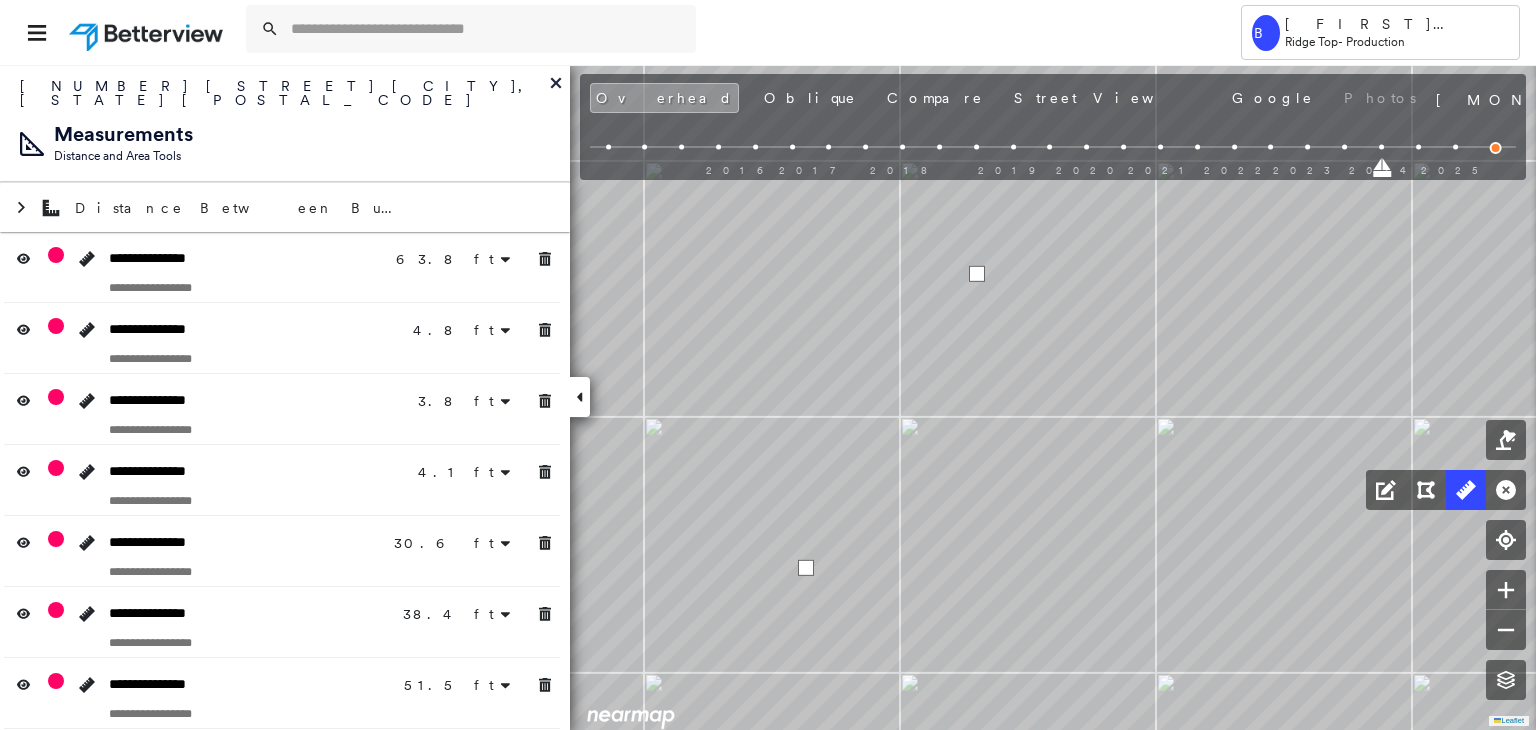 click at bounding box center [977, 274] 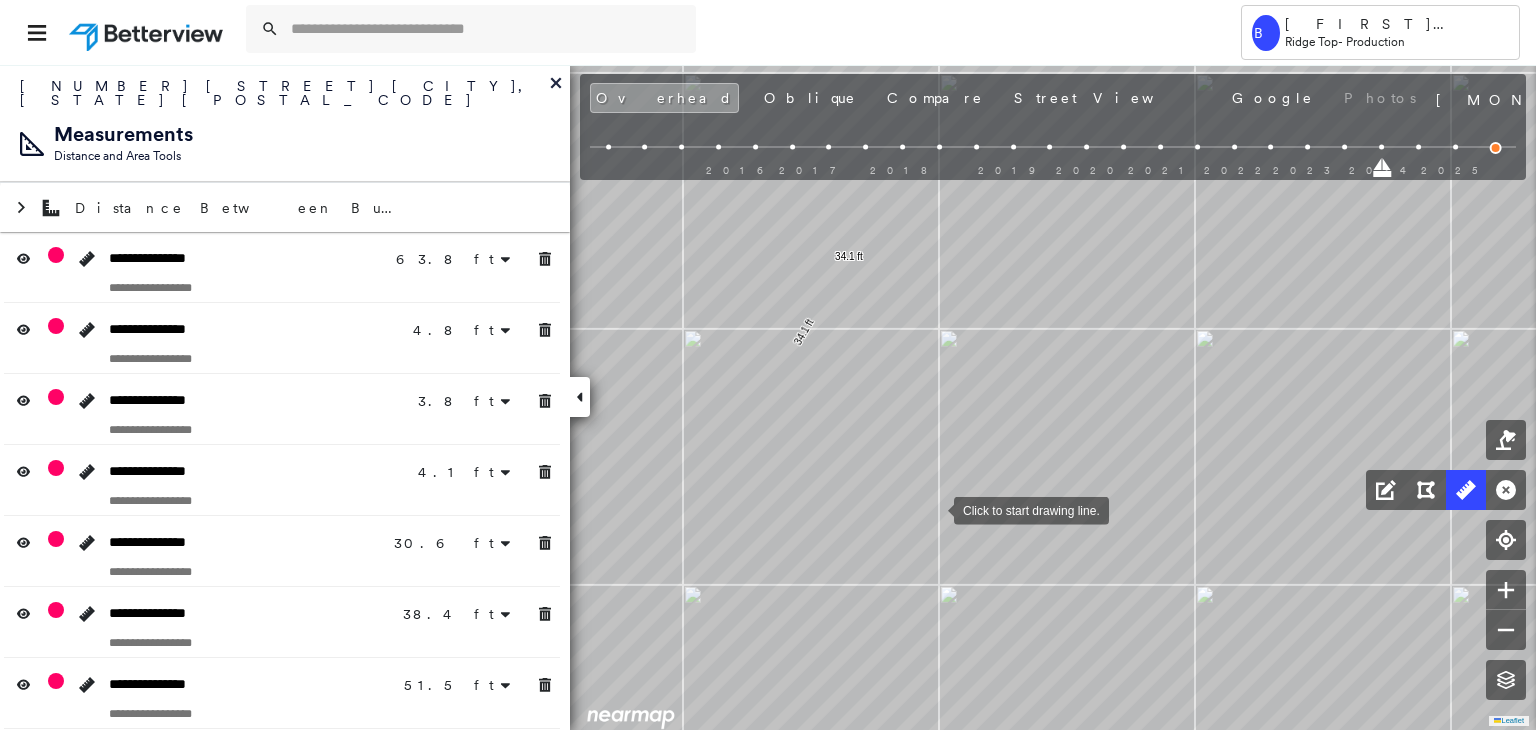drag, startPoint x: 943, startPoint y: 510, endPoint x: 925, endPoint y: 509, distance: 18.027756 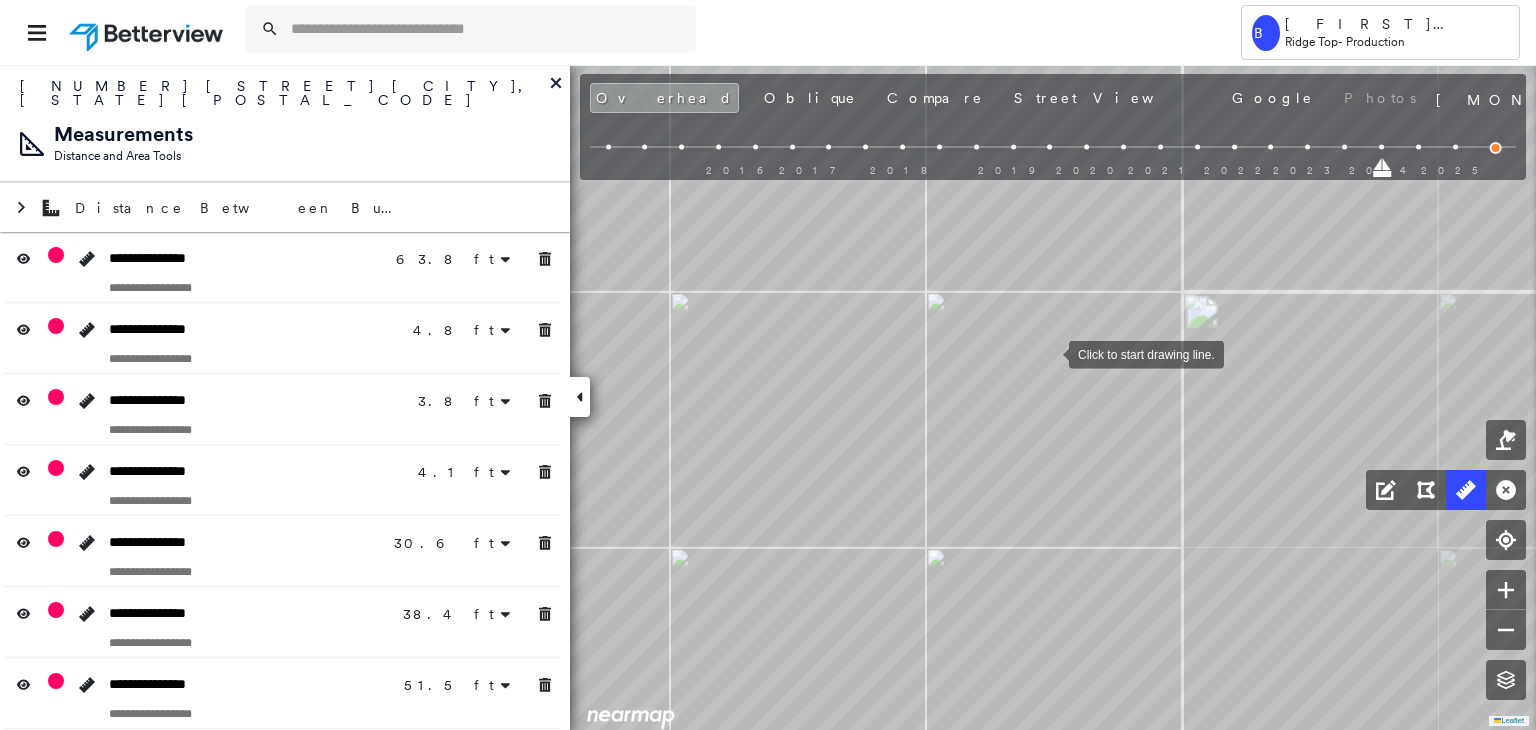 click at bounding box center [1049, 353] 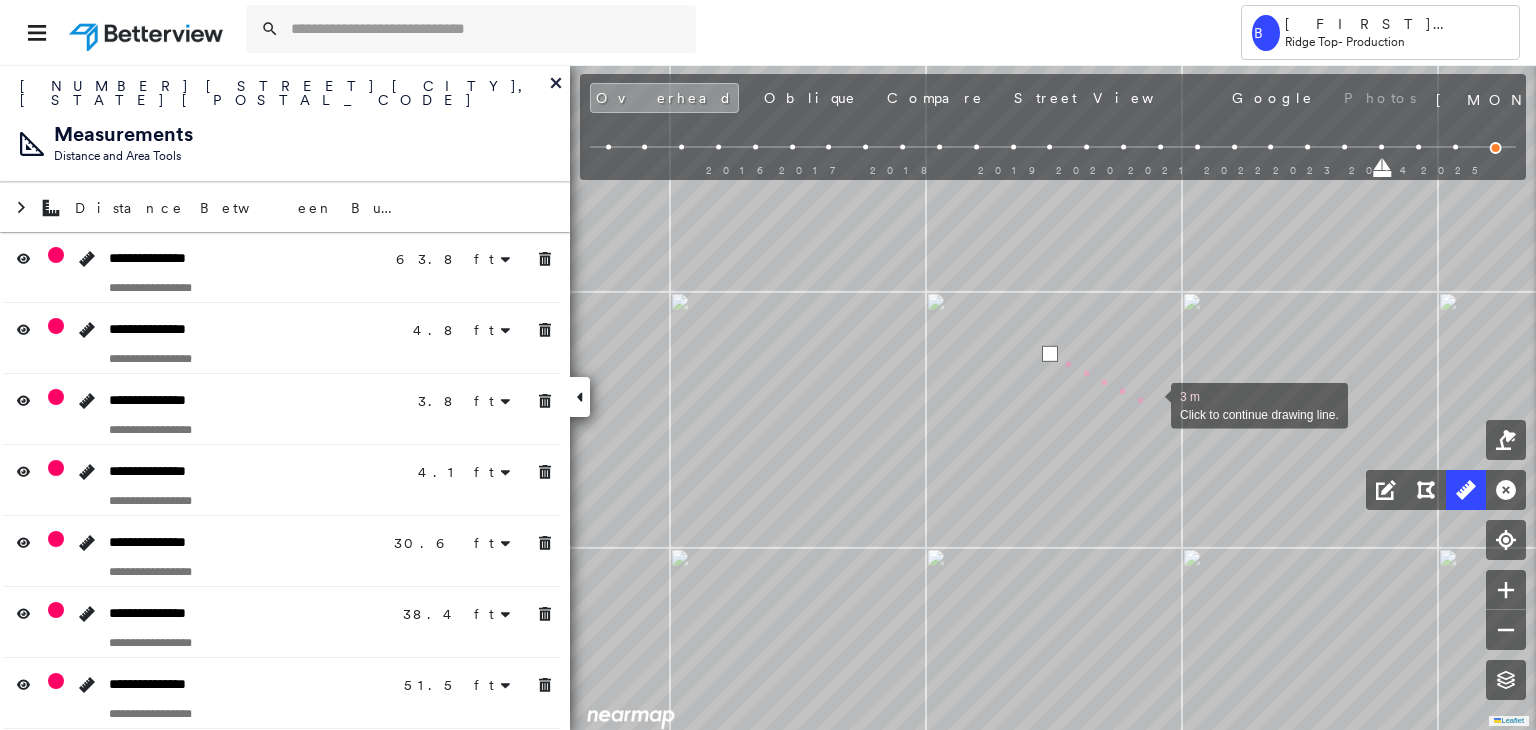 click at bounding box center (1151, 404) 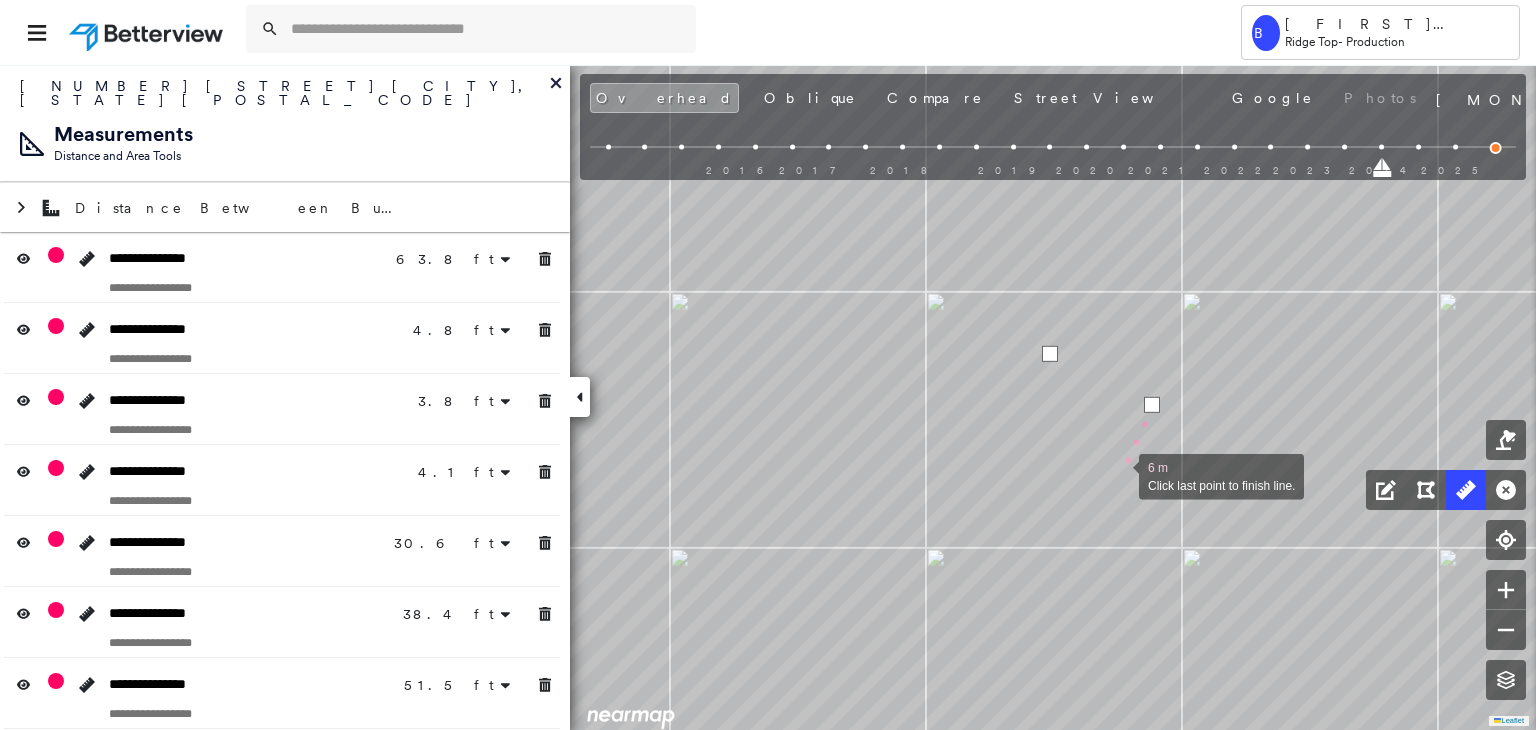 click at bounding box center (1119, 475) 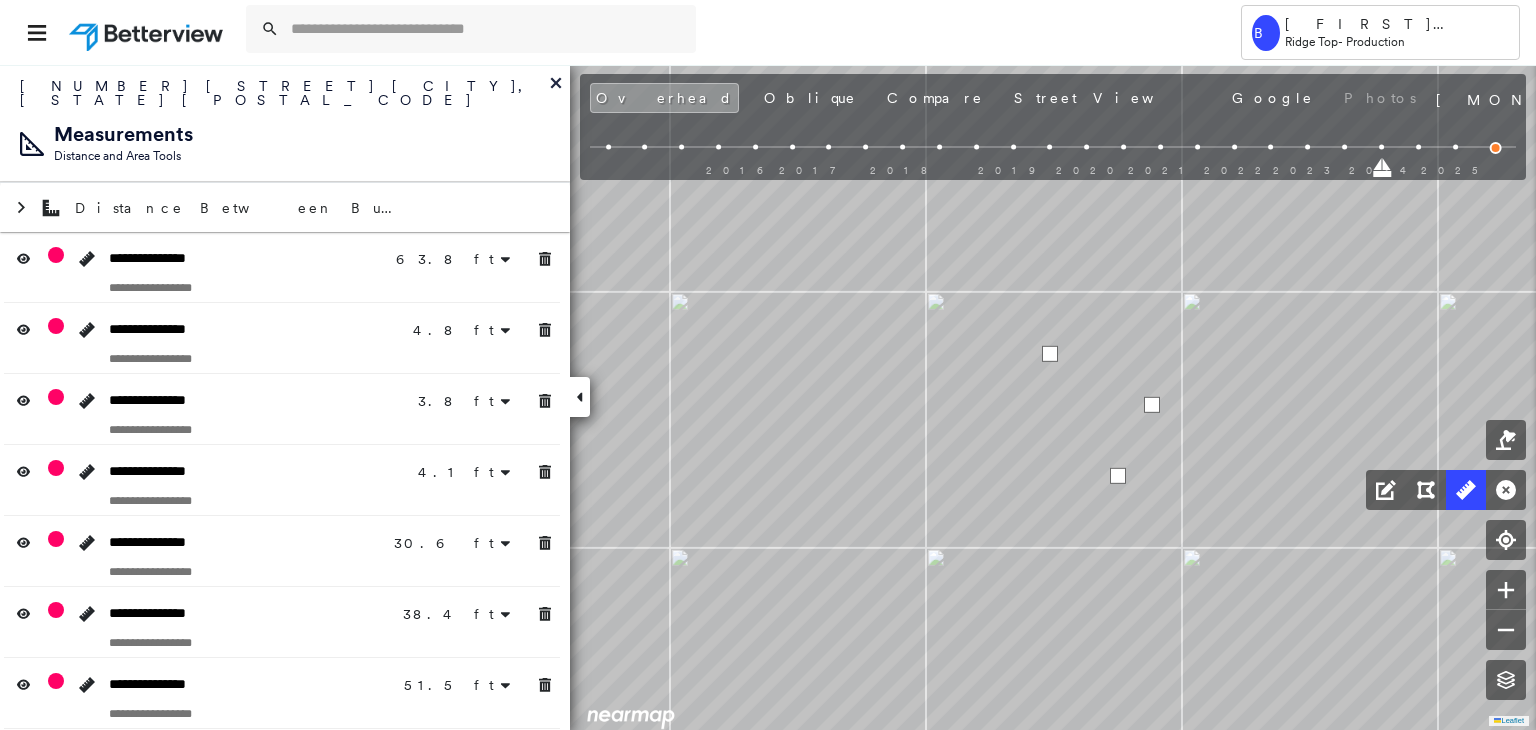 click at bounding box center [1118, 476] 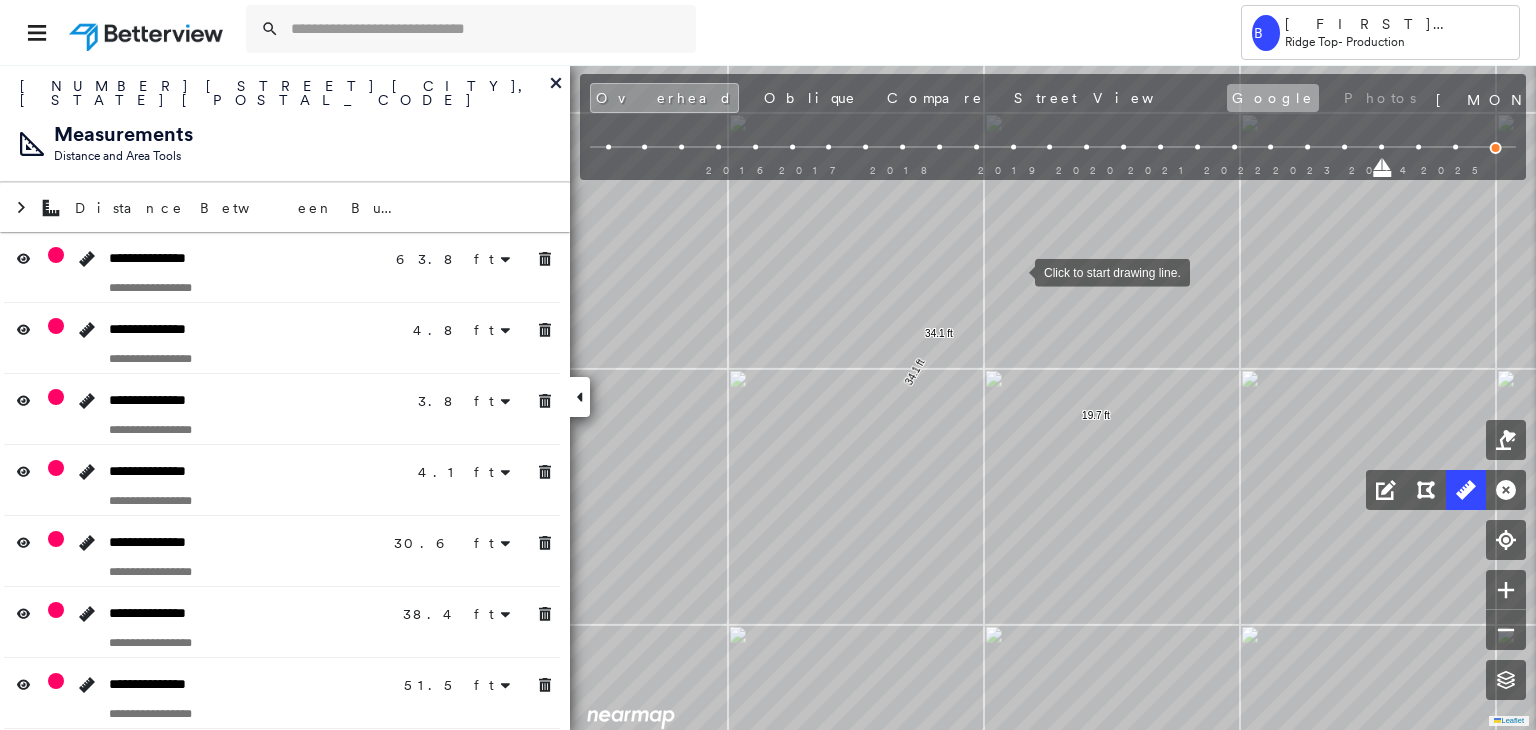 click on "Google" at bounding box center (1273, 98) 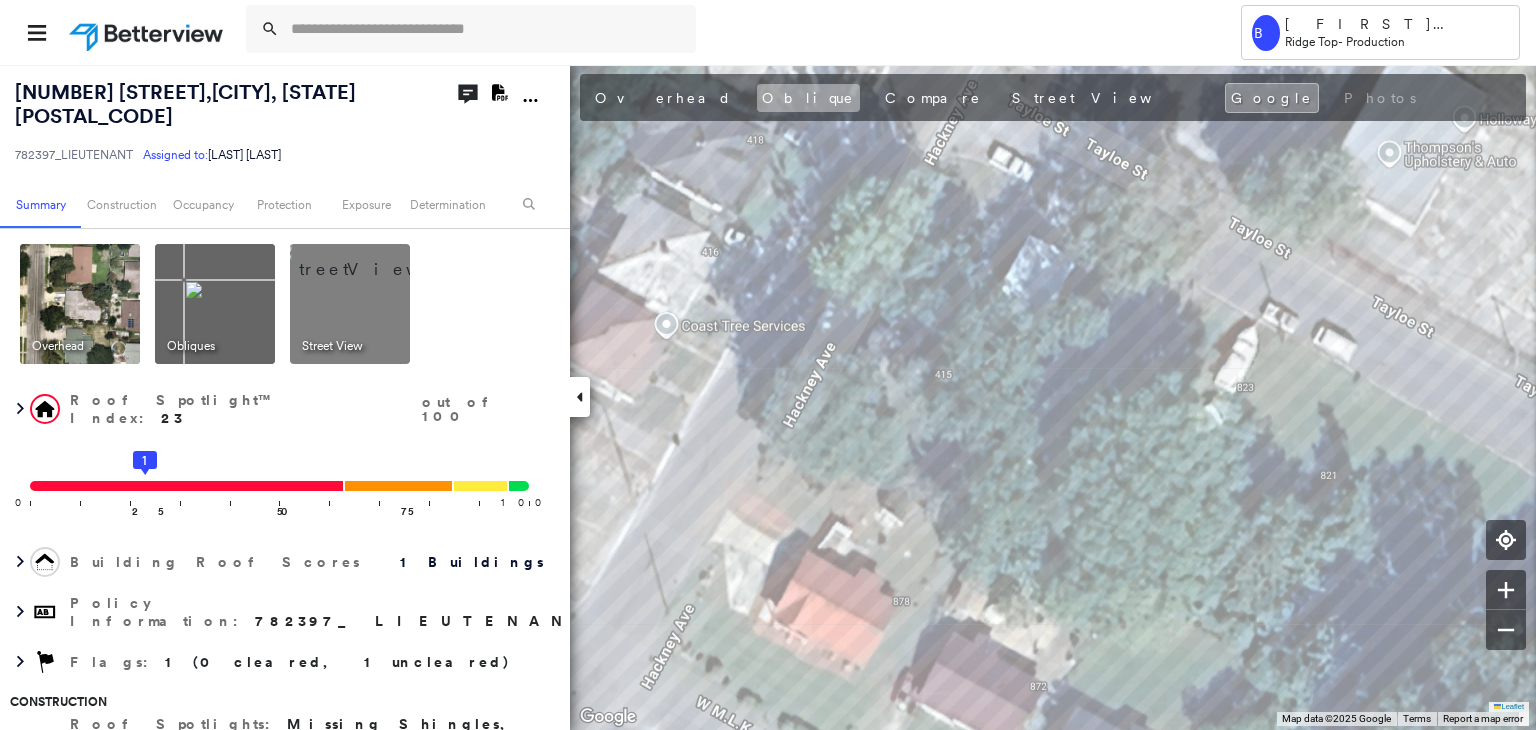 click on "Oblique" at bounding box center [808, 98] 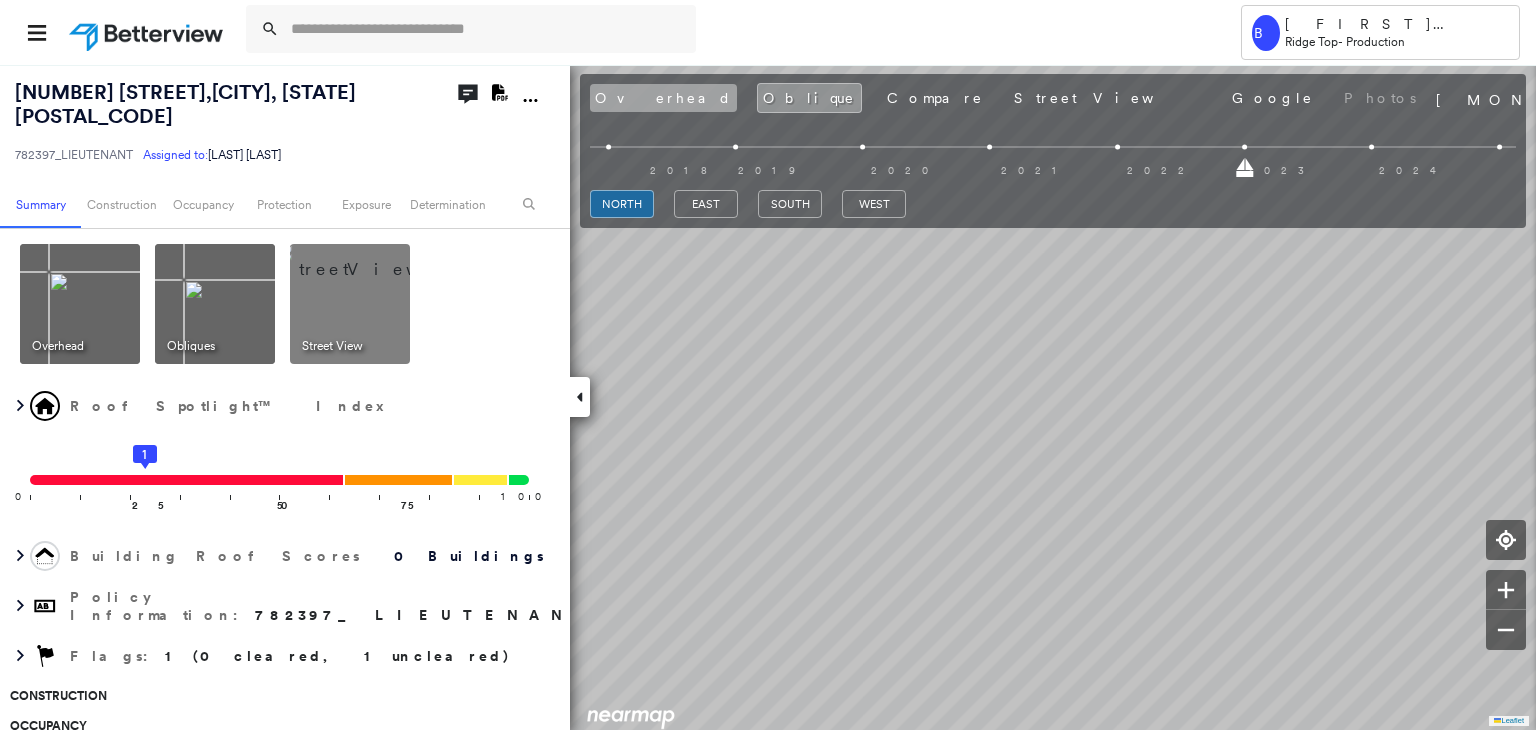 click on "Overhead" at bounding box center (663, 98) 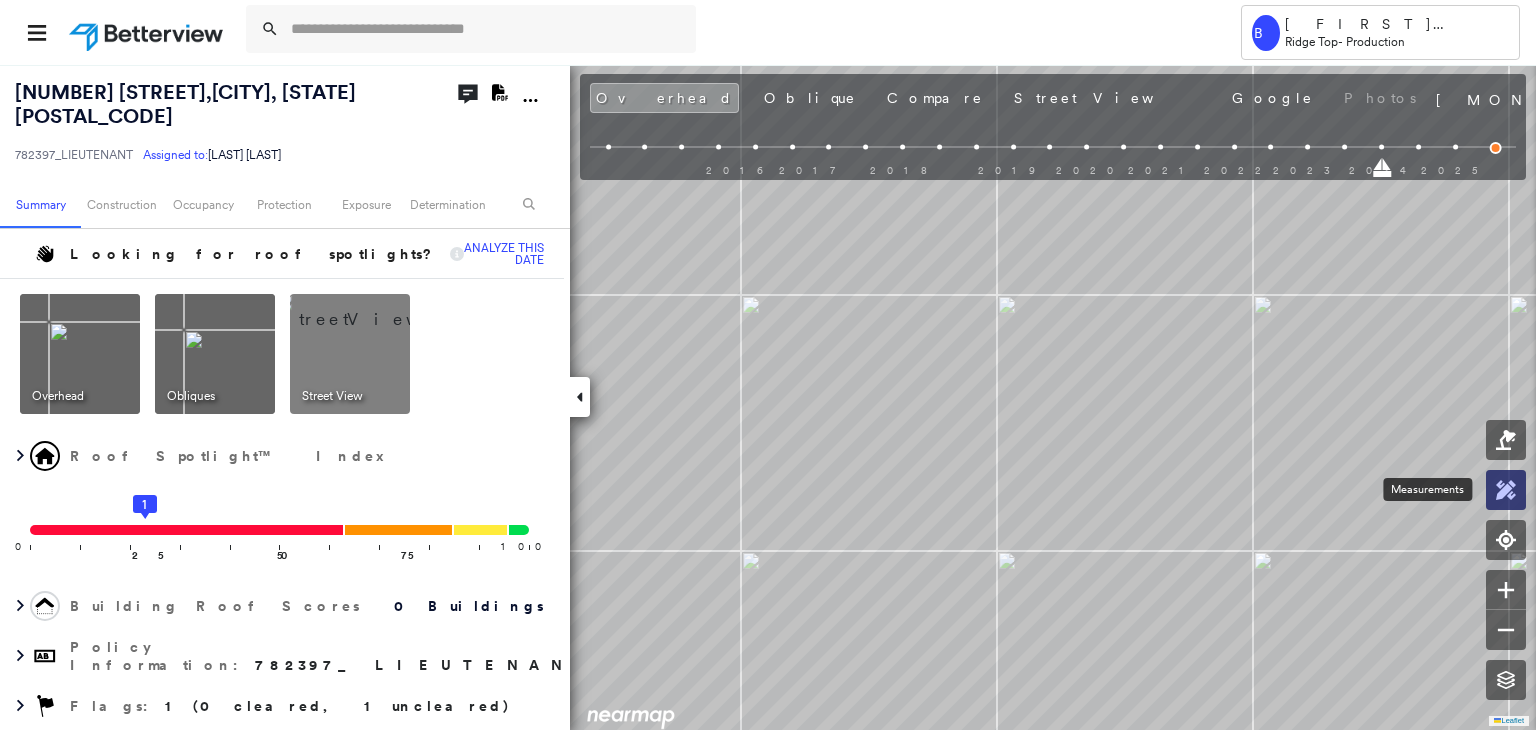 click 